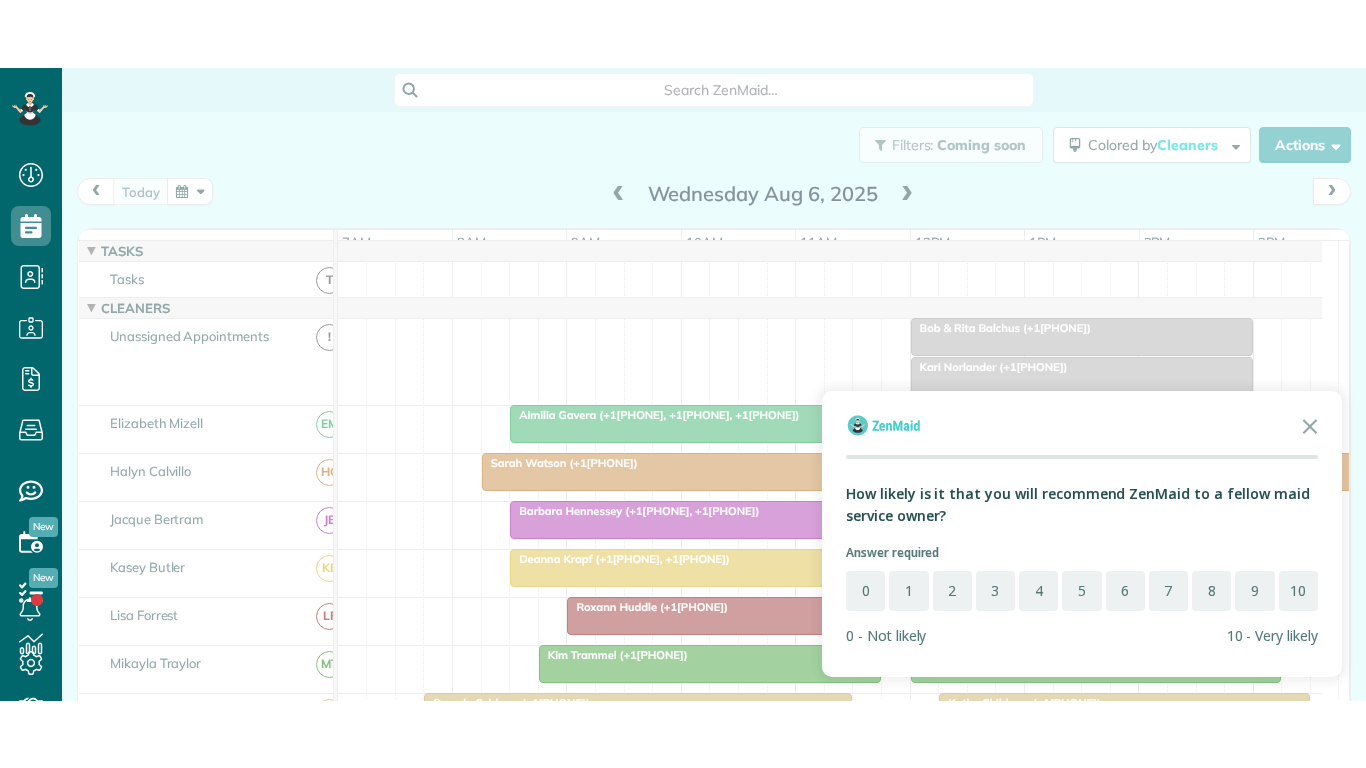 scroll, scrollTop: 0, scrollLeft: 0, axis: both 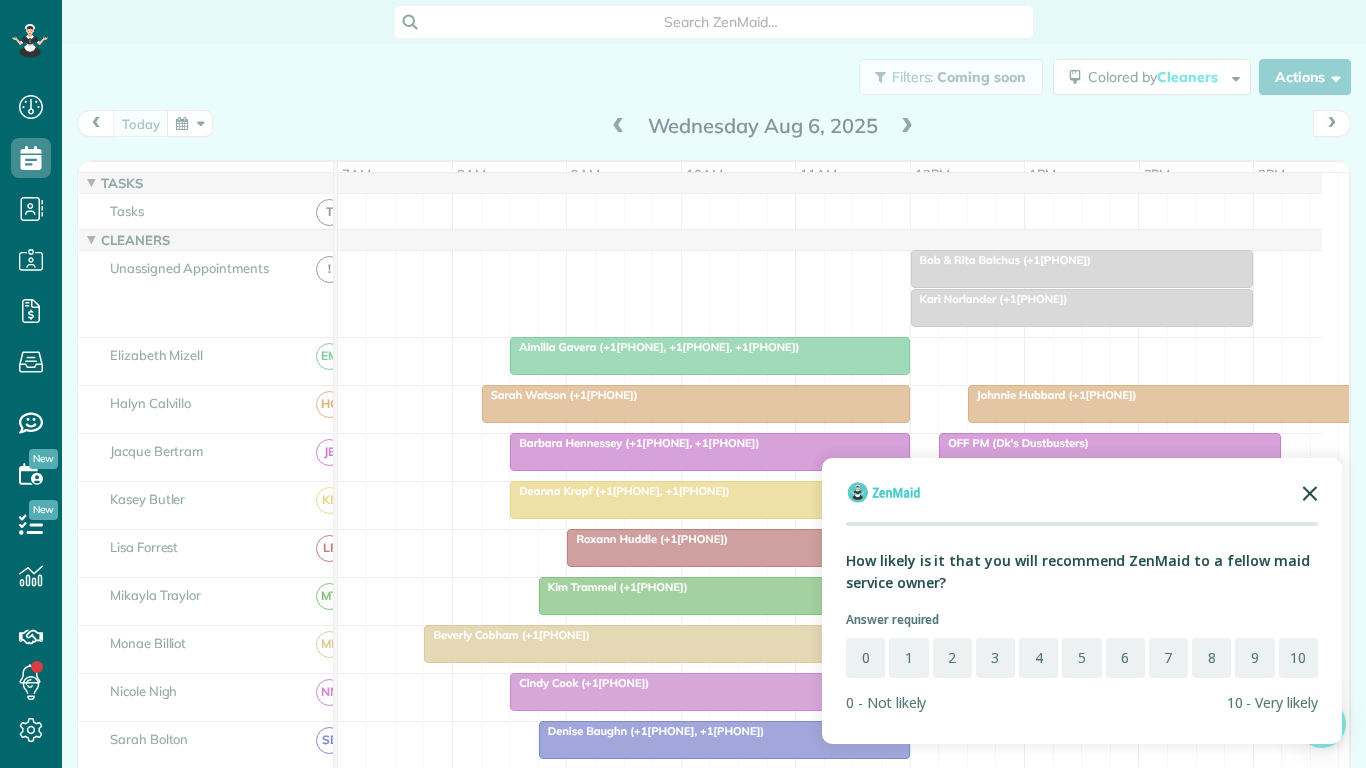 click 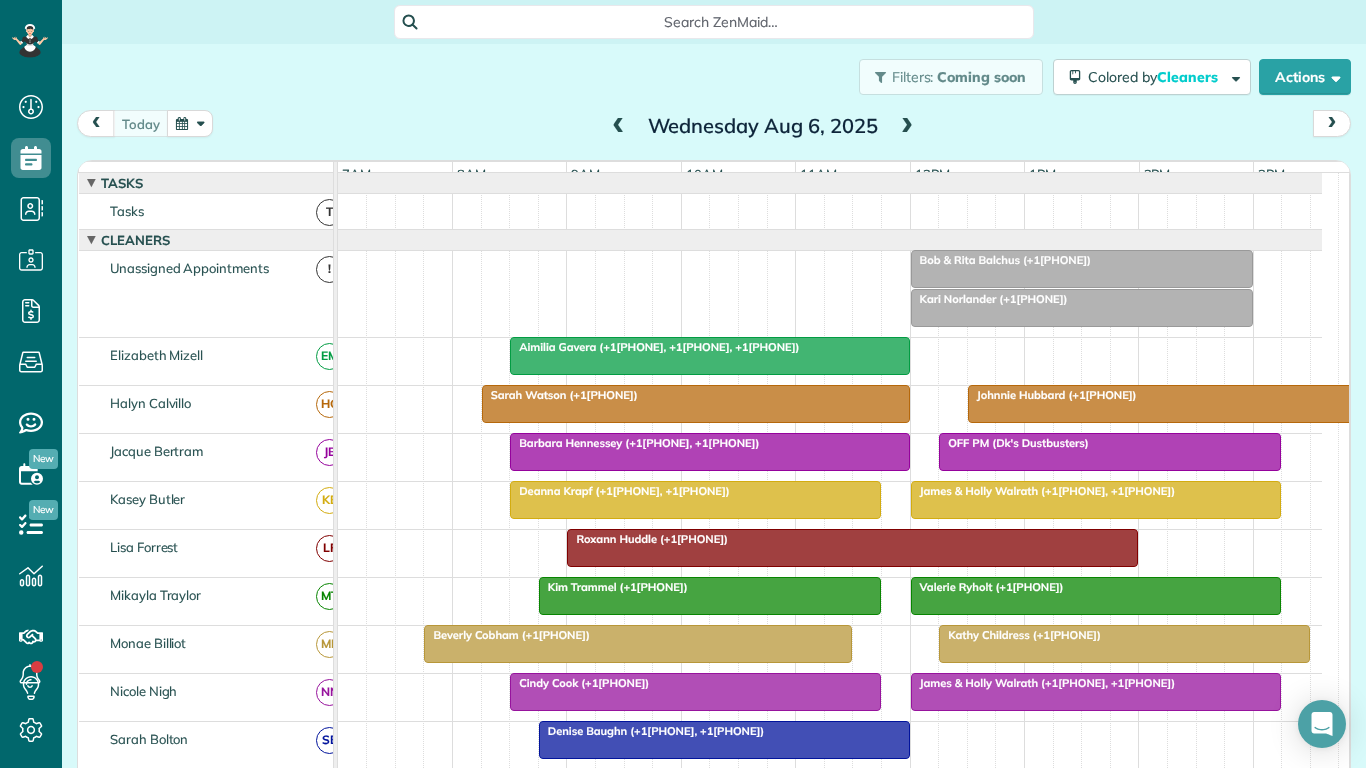 scroll, scrollTop: 361, scrollLeft: 0, axis: vertical 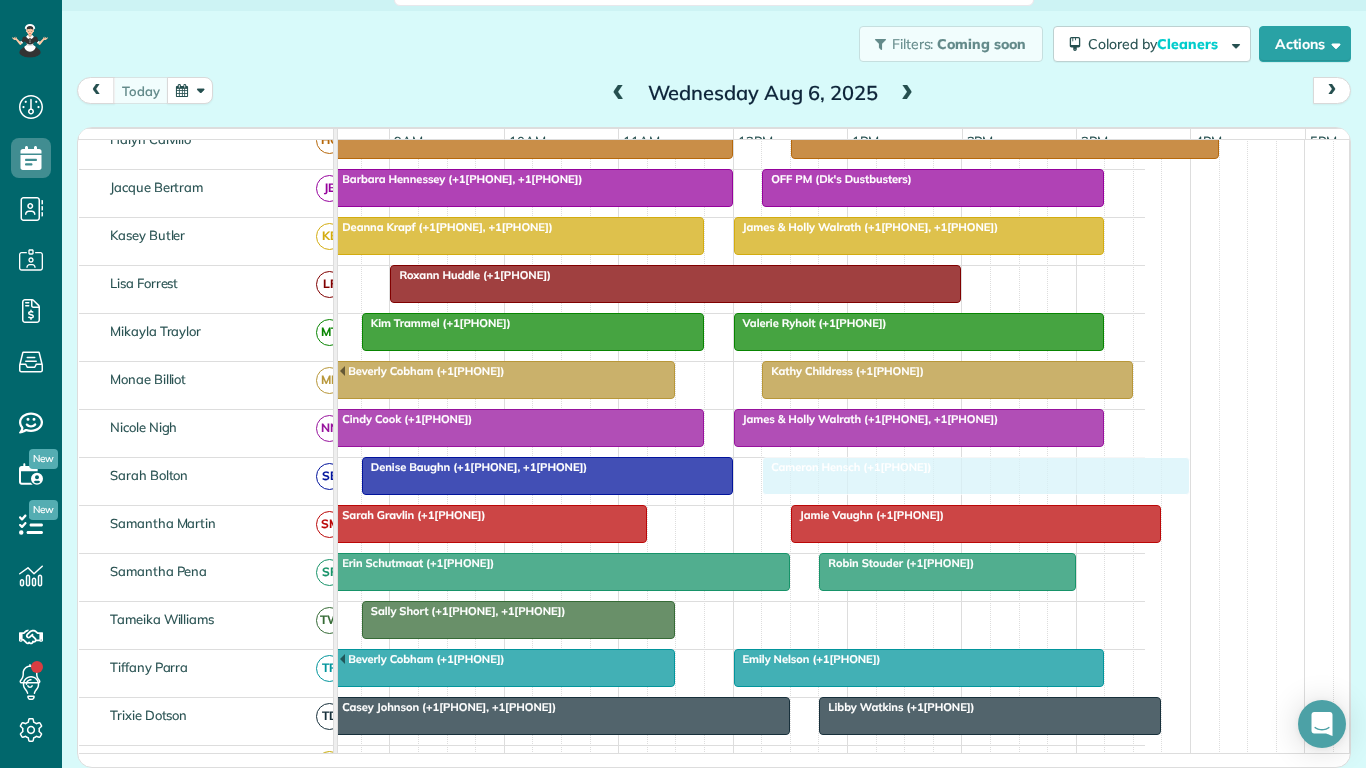drag, startPoint x: 796, startPoint y: 645, endPoint x: 821, endPoint y: 510, distance: 137.2953 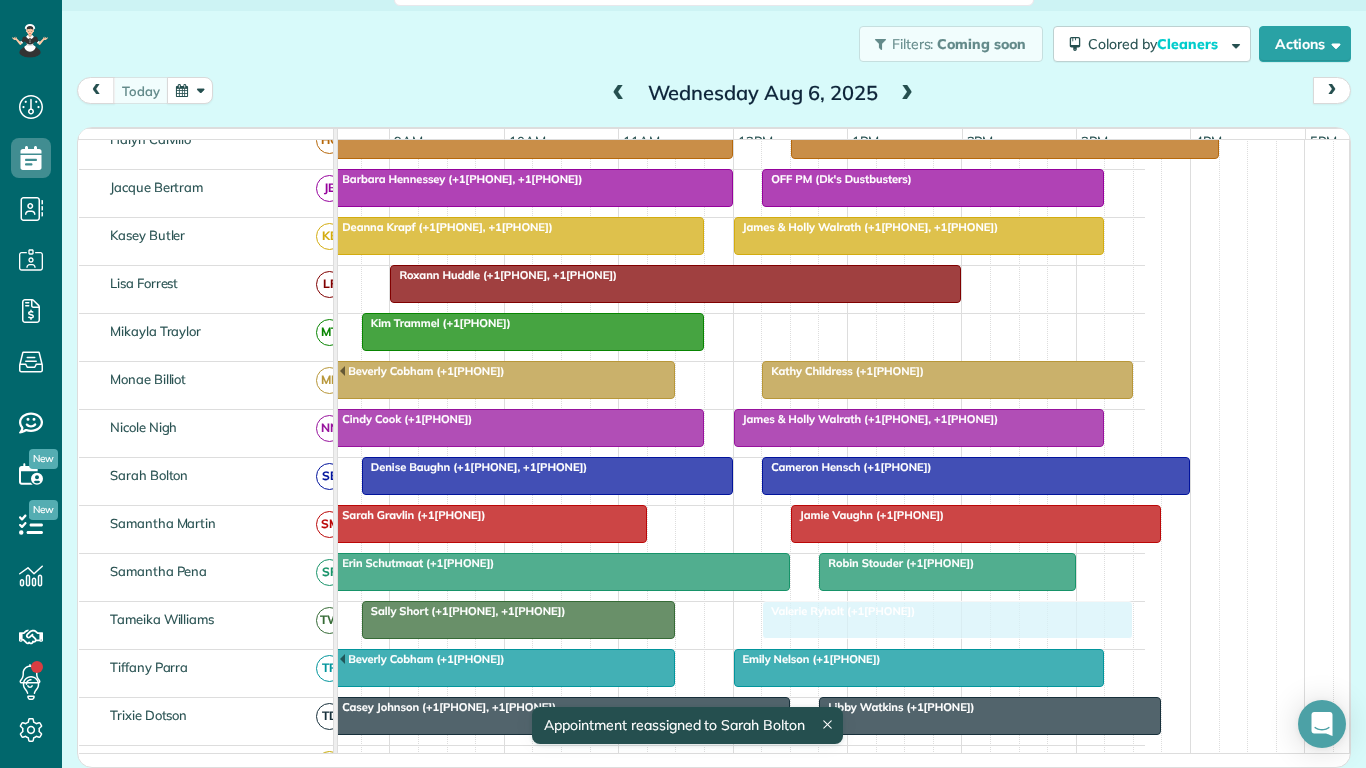 drag, startPoint x: 790, startPoint y: 356, endPoint x: 805, endPoint y: 629, distance: 273.41177 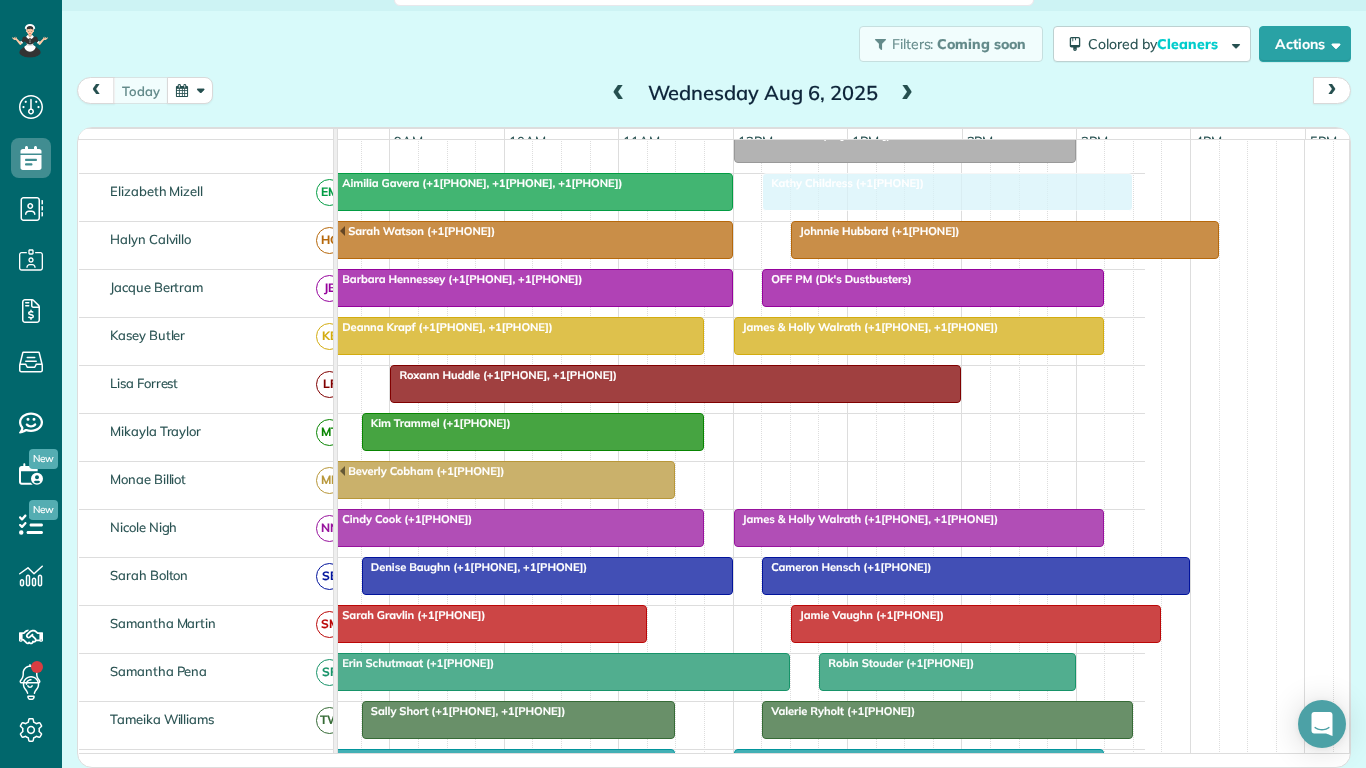 drag, startPoint x: 851, startPoint y: 503, endPoint x: 844, endPoint y: 235, distance: 268.0914 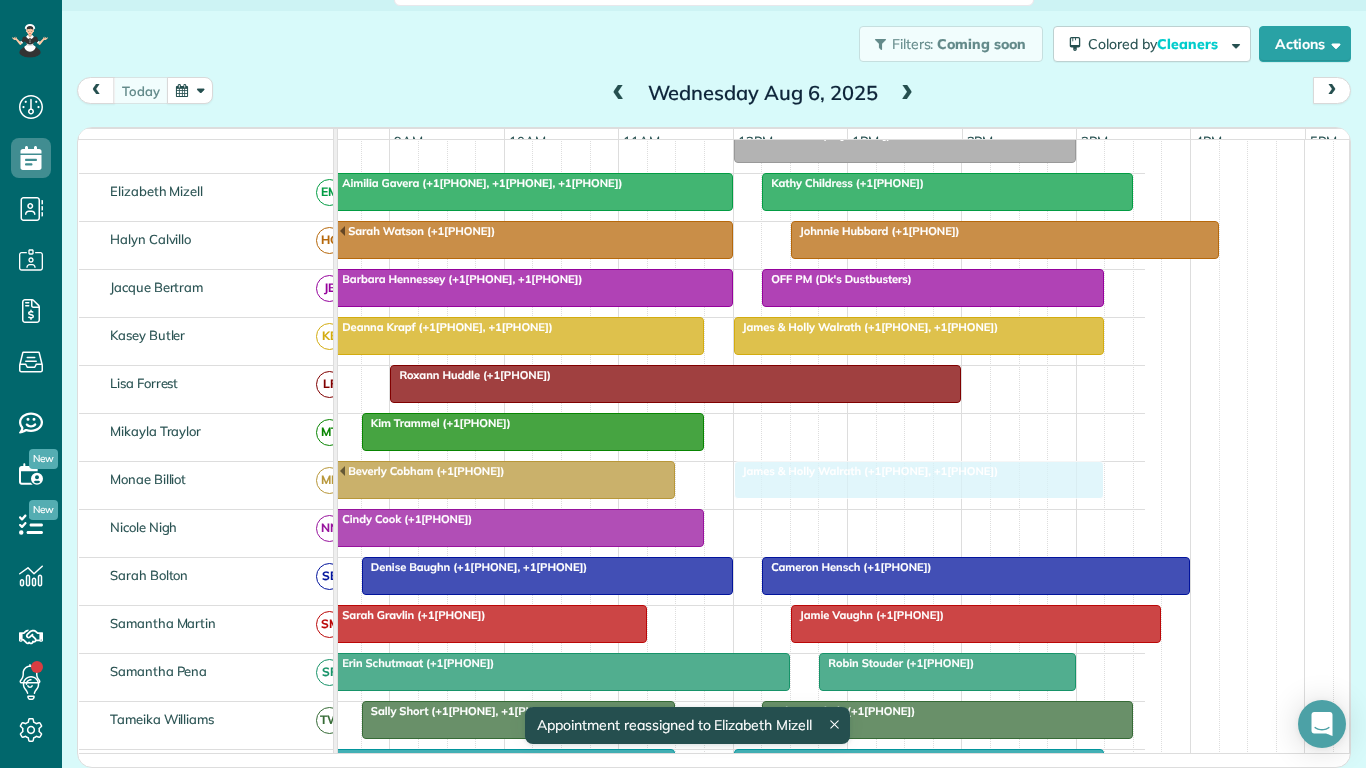 drag, startPoint x: 843, startPoint y: 539, endPoint x: 843, endPoint y: 501, distance: 38 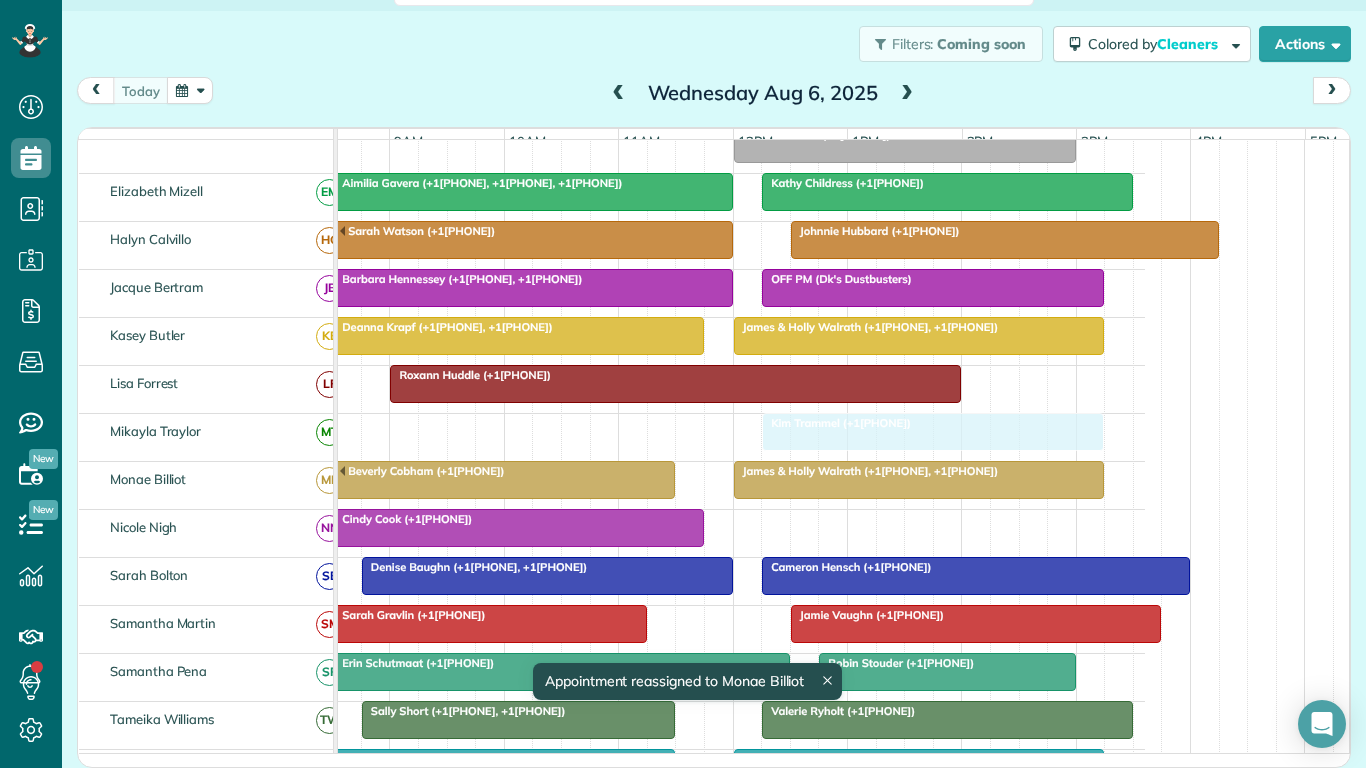 drag, startPoint x: 498, startPoint y: 440, endPoint x: 886, endPoint y: 449, distance: 388.10437 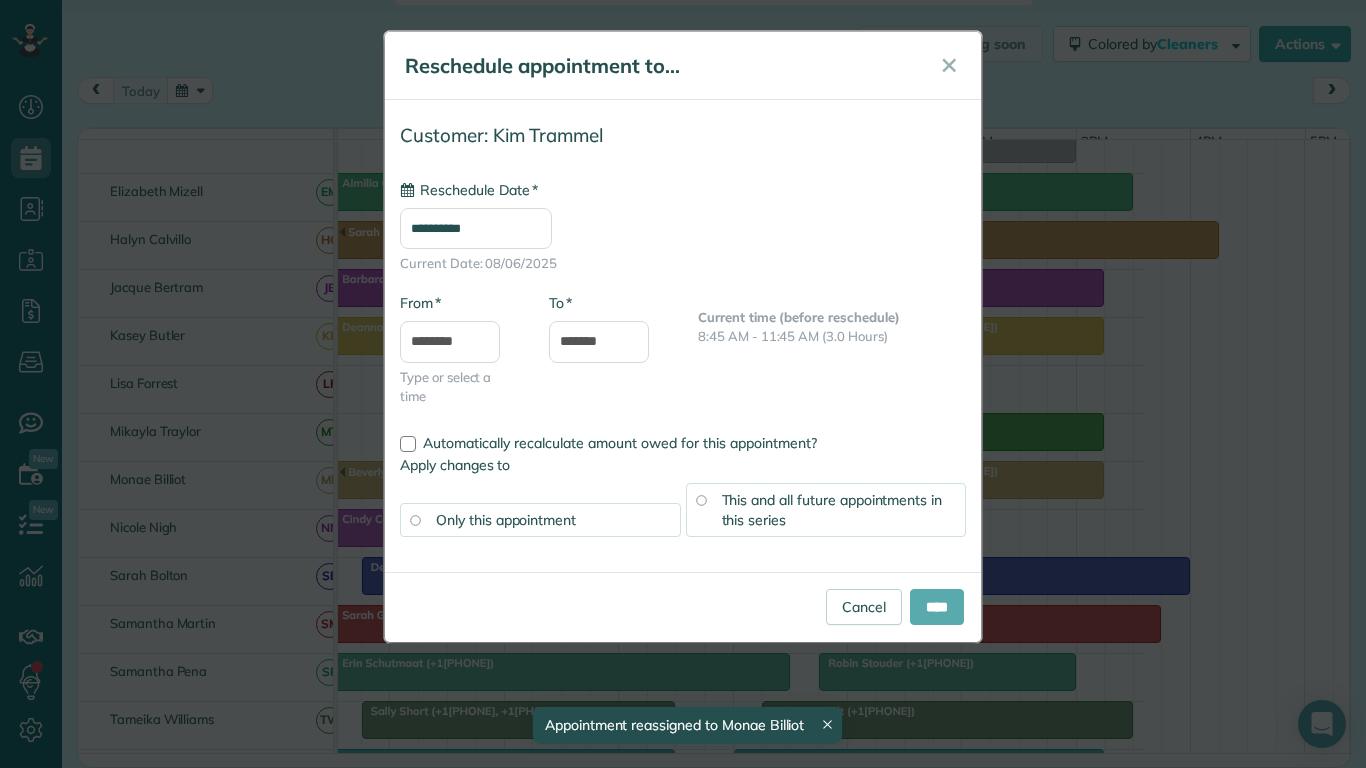 type on "**********" 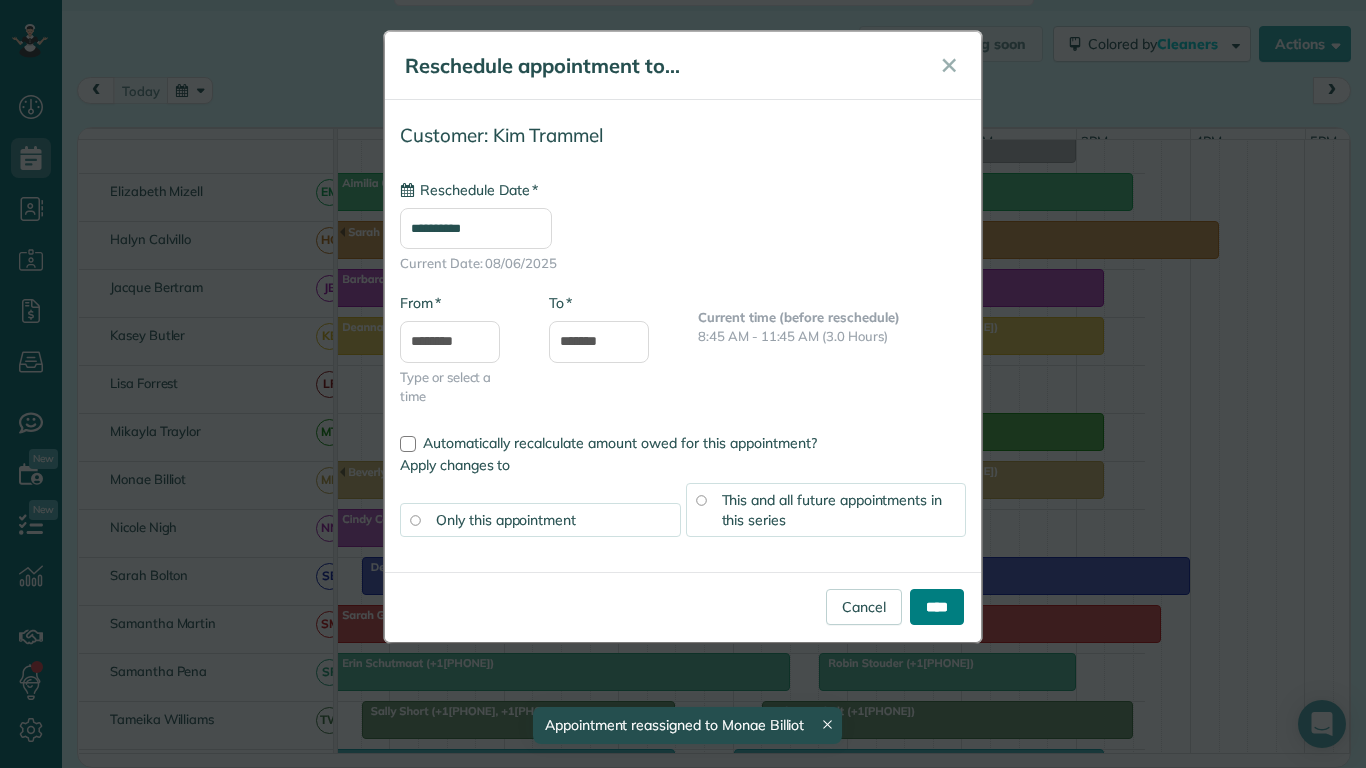 click on "****" at bounding box center (937, 607) 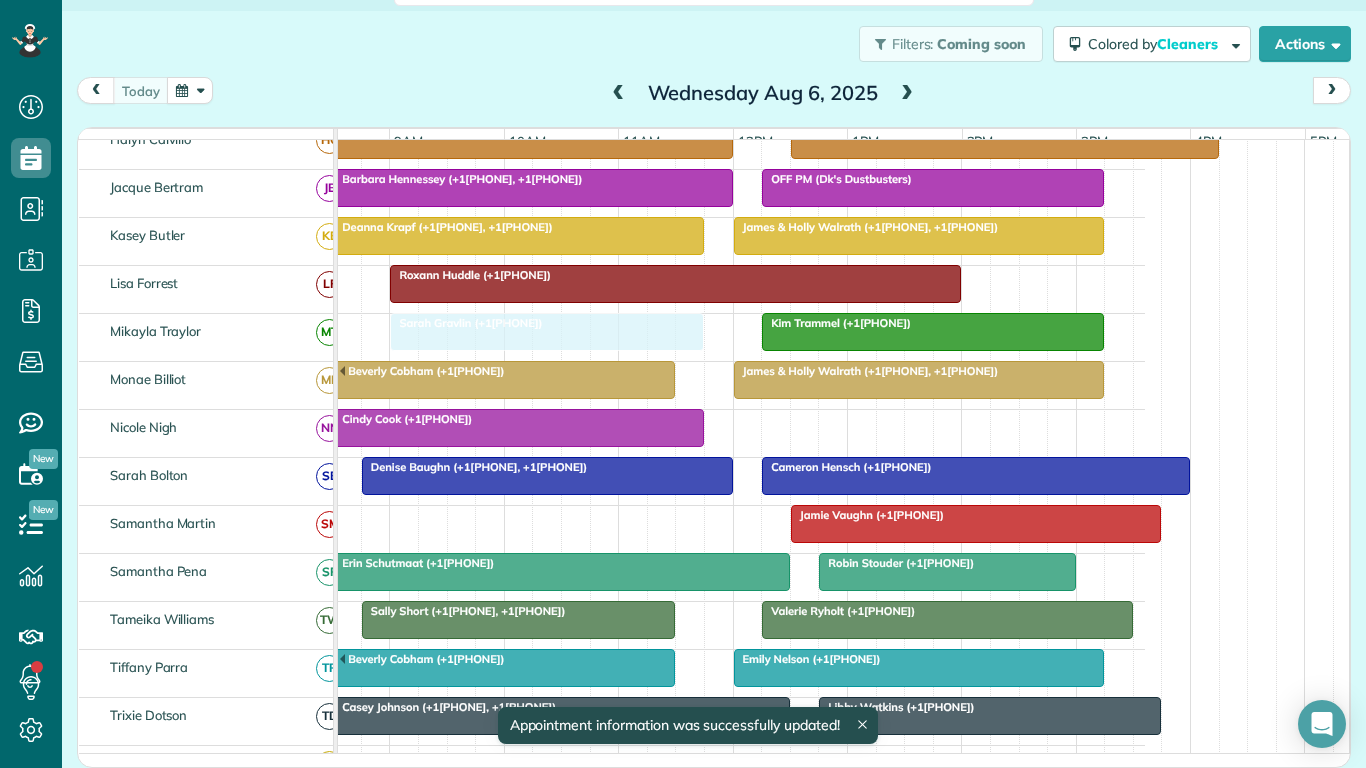 drag, startPoint x: 544, startPoint y: 531, endPoint x: 594, endPoint y: 367, distance: 171.45262 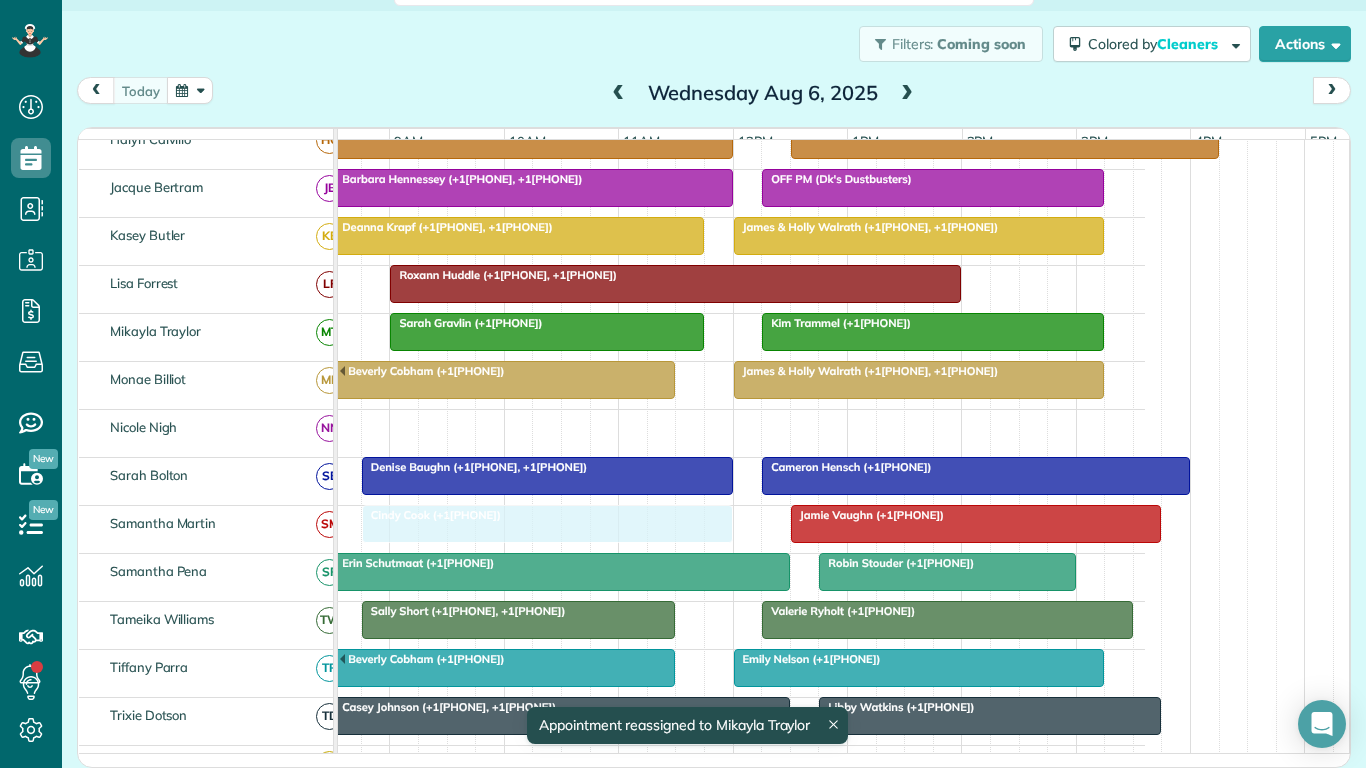 drag, startPoint x: 531, startPoint y: 440, endPoint x: 555, endPoint y: 525, distance: 88.32327 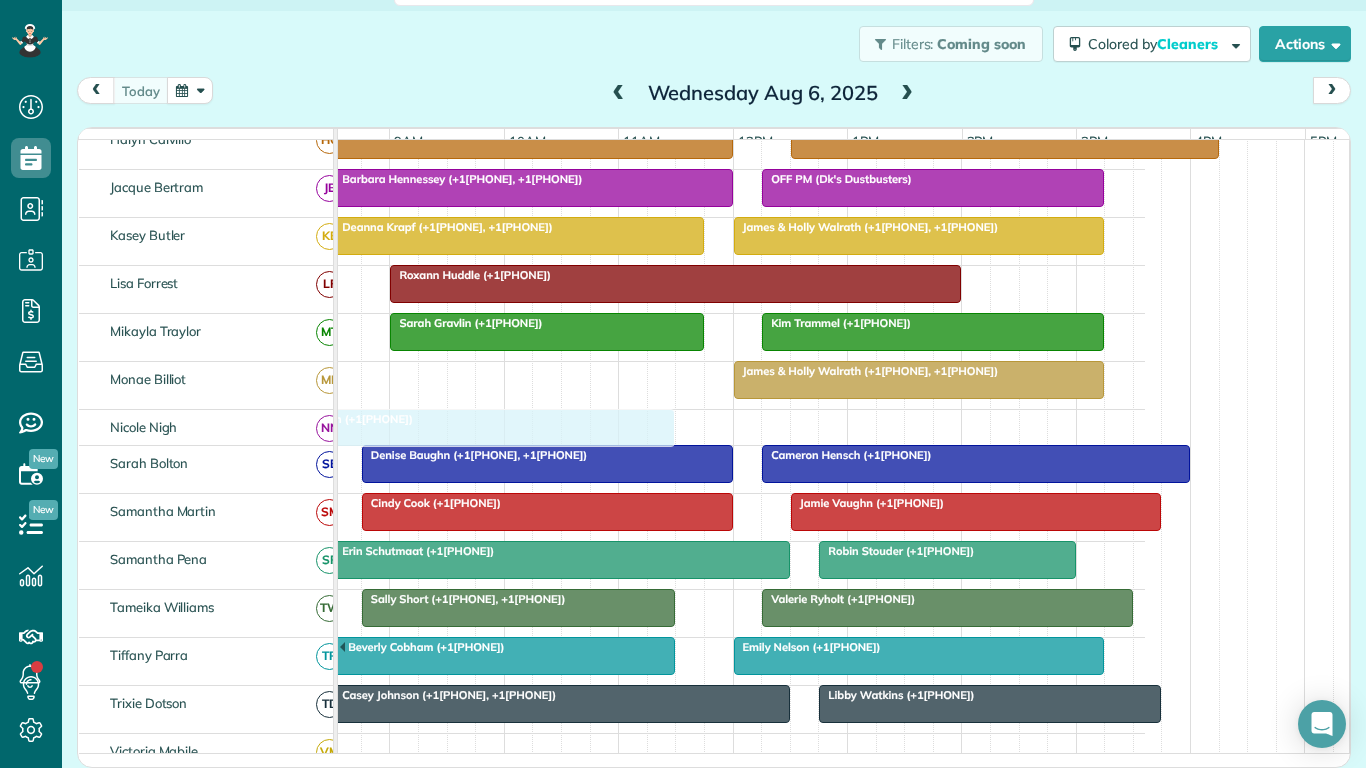 drag, startPoint x: 518, startPoint y: 391, endPoint x: 518, endPoint y: 421, distance: 30 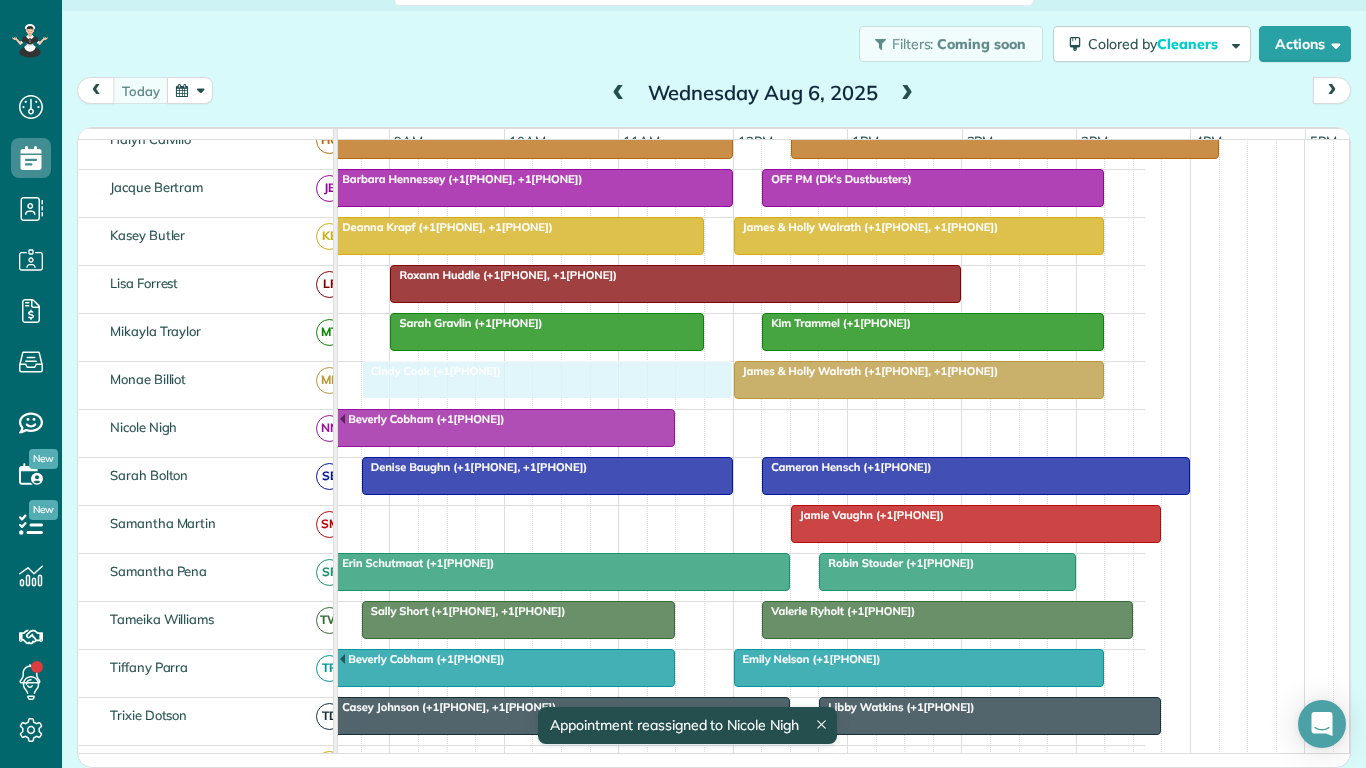 drag, startPoint x: 529, startPoint y: 529, endPoint x: 520, endPoint y: 382, distance: 147.27525 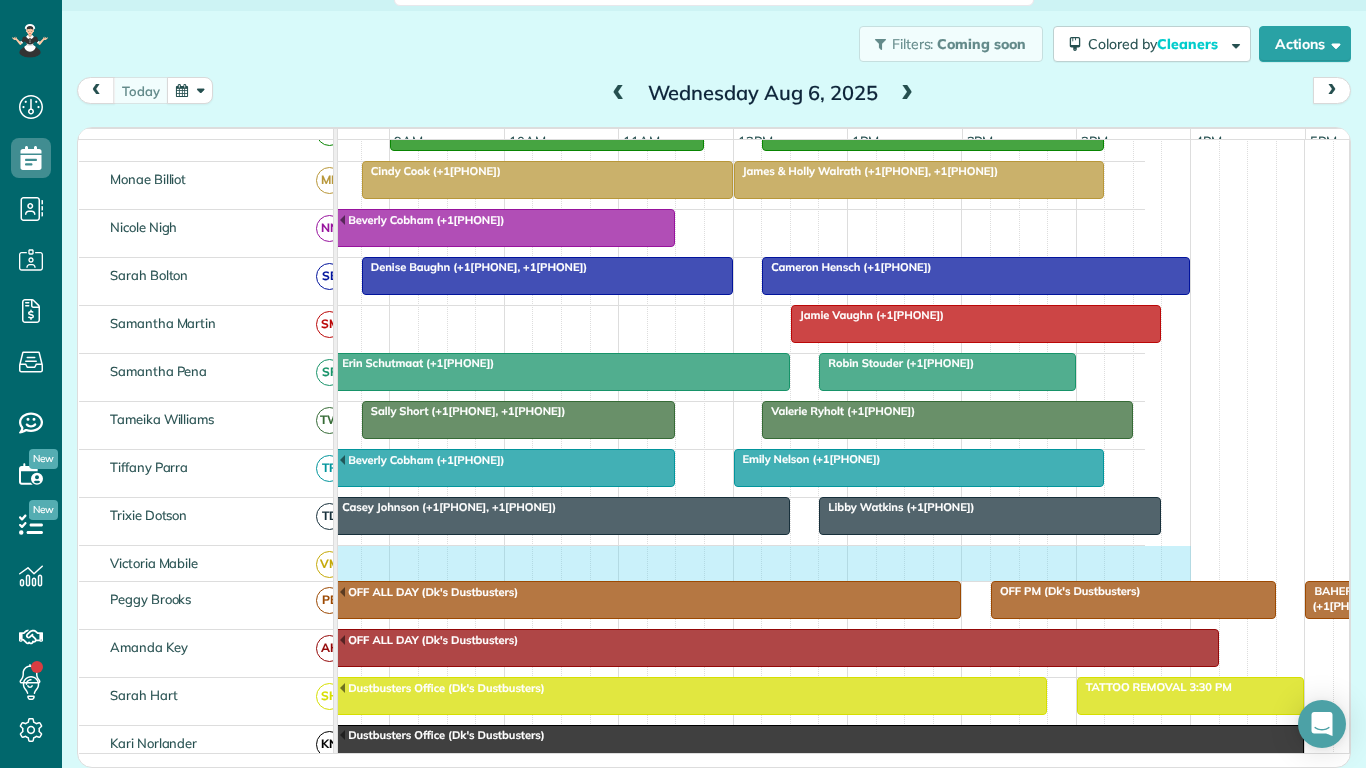 drag, startPoint x: 343, startPoint y: 578, endPoint x: 1159, endPoint y: 562, distance: 816.15686 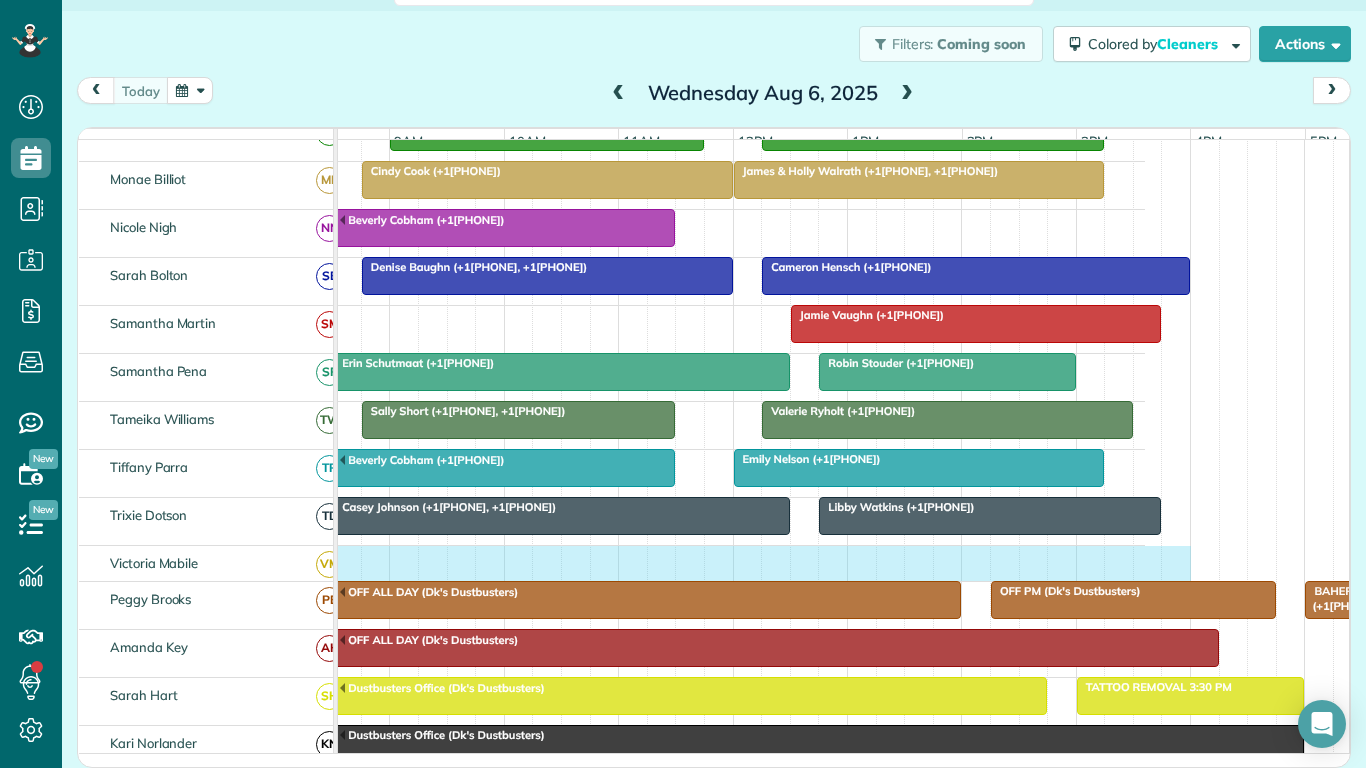 click at bounding box center (653, 563) 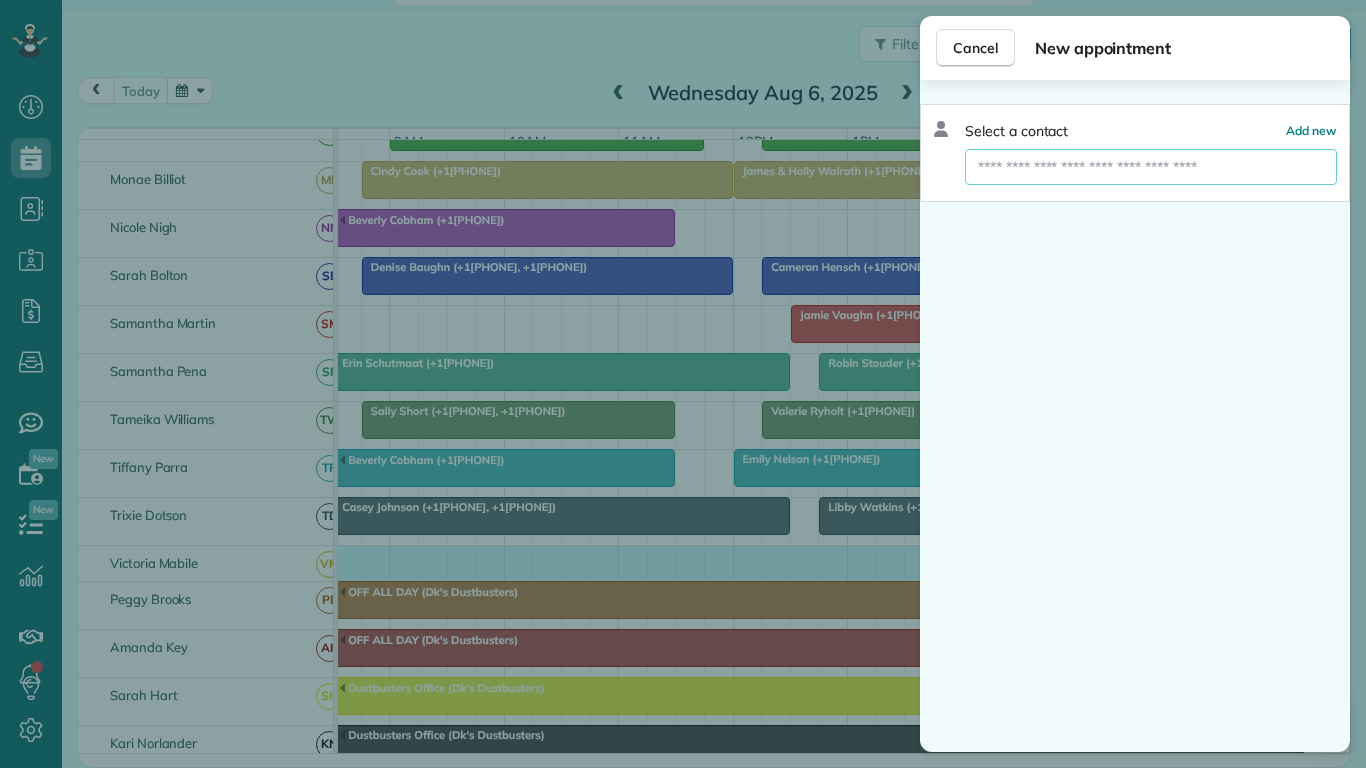 click at bounding box center (1151, 167) 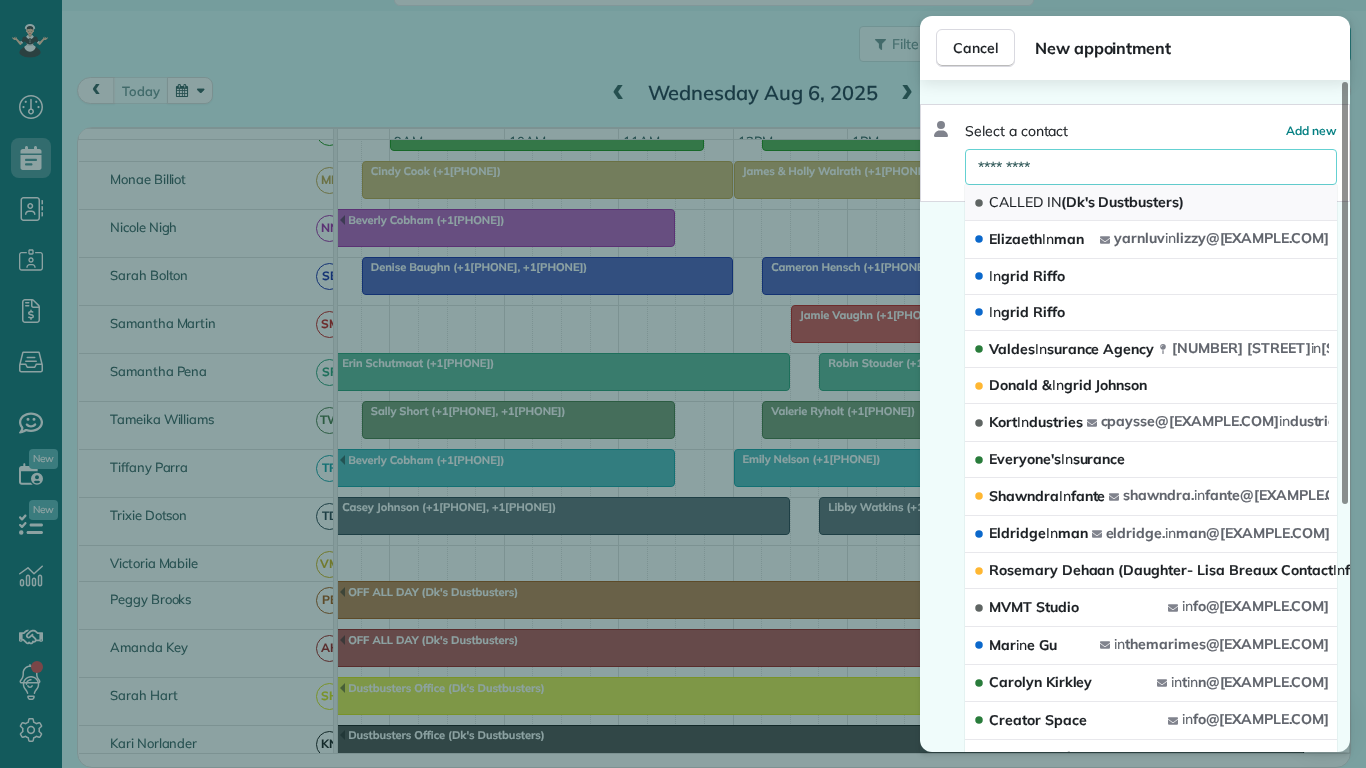 type on "*********" 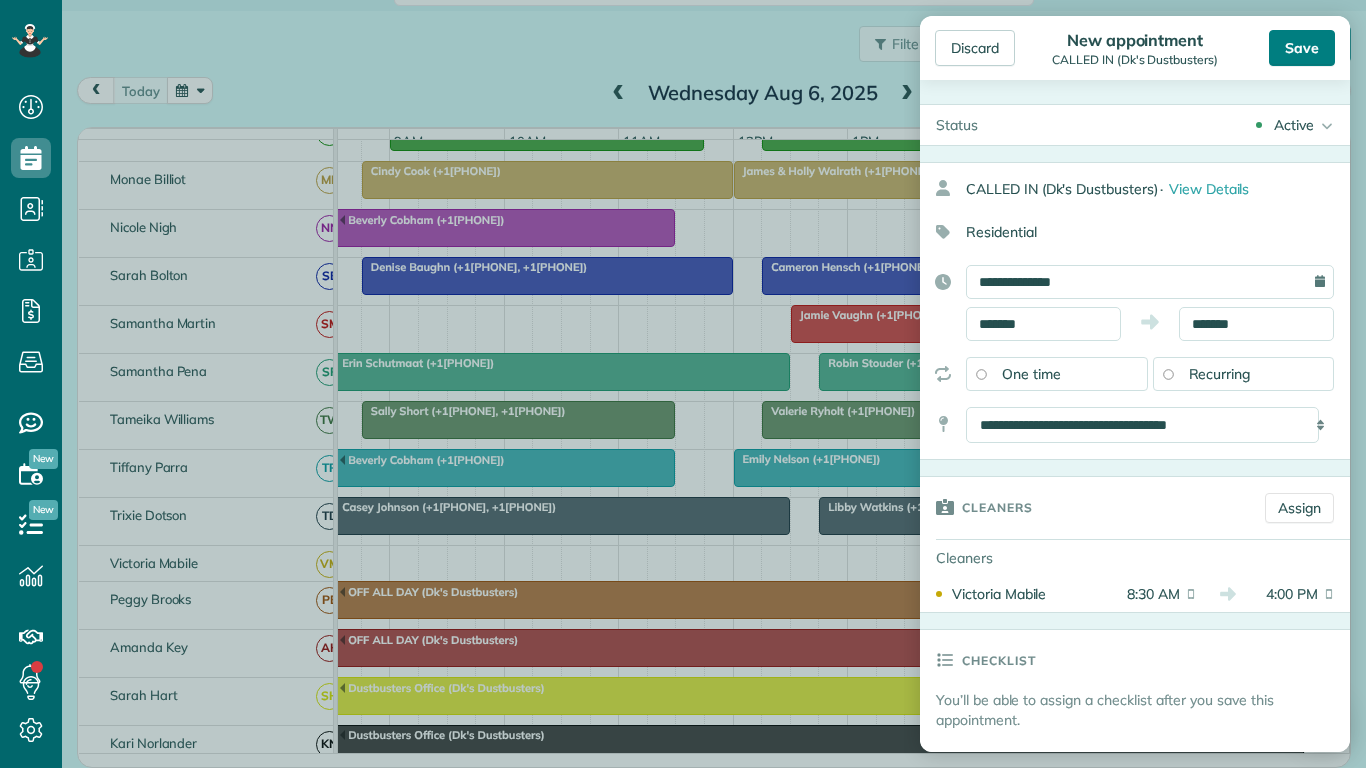 click on "Save" at bounding box center (1302, 48) 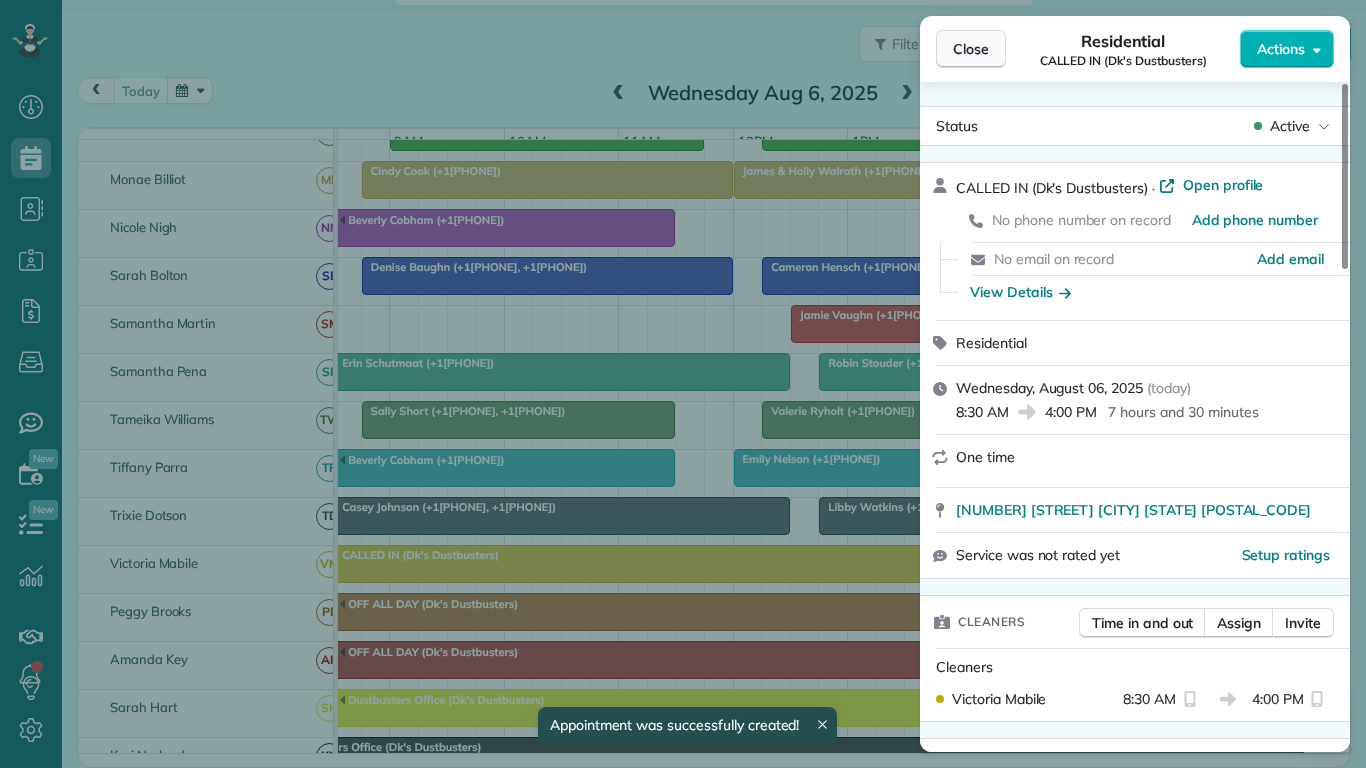 click on "Close" at bounding box center (971, 49) 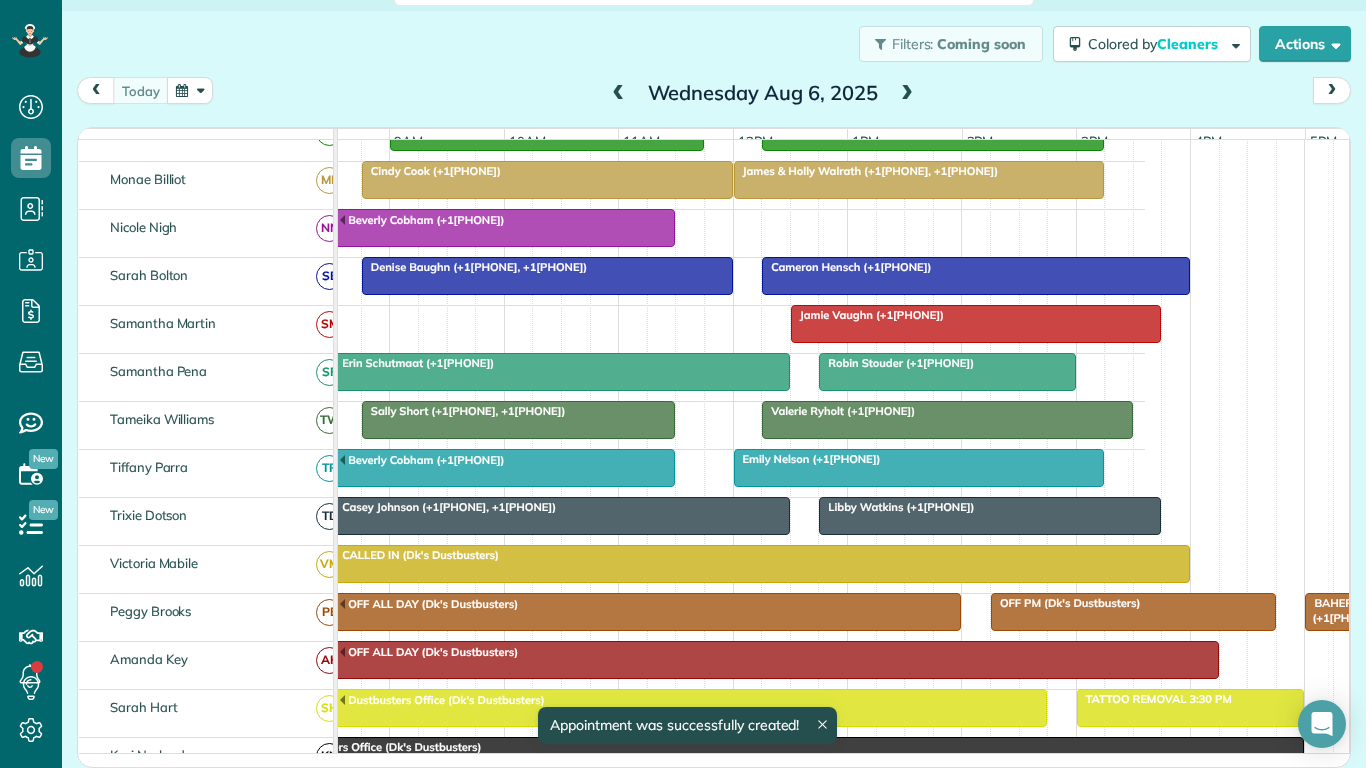 scroll, scrollTop: 337, scrollLeft: 177, axis: both 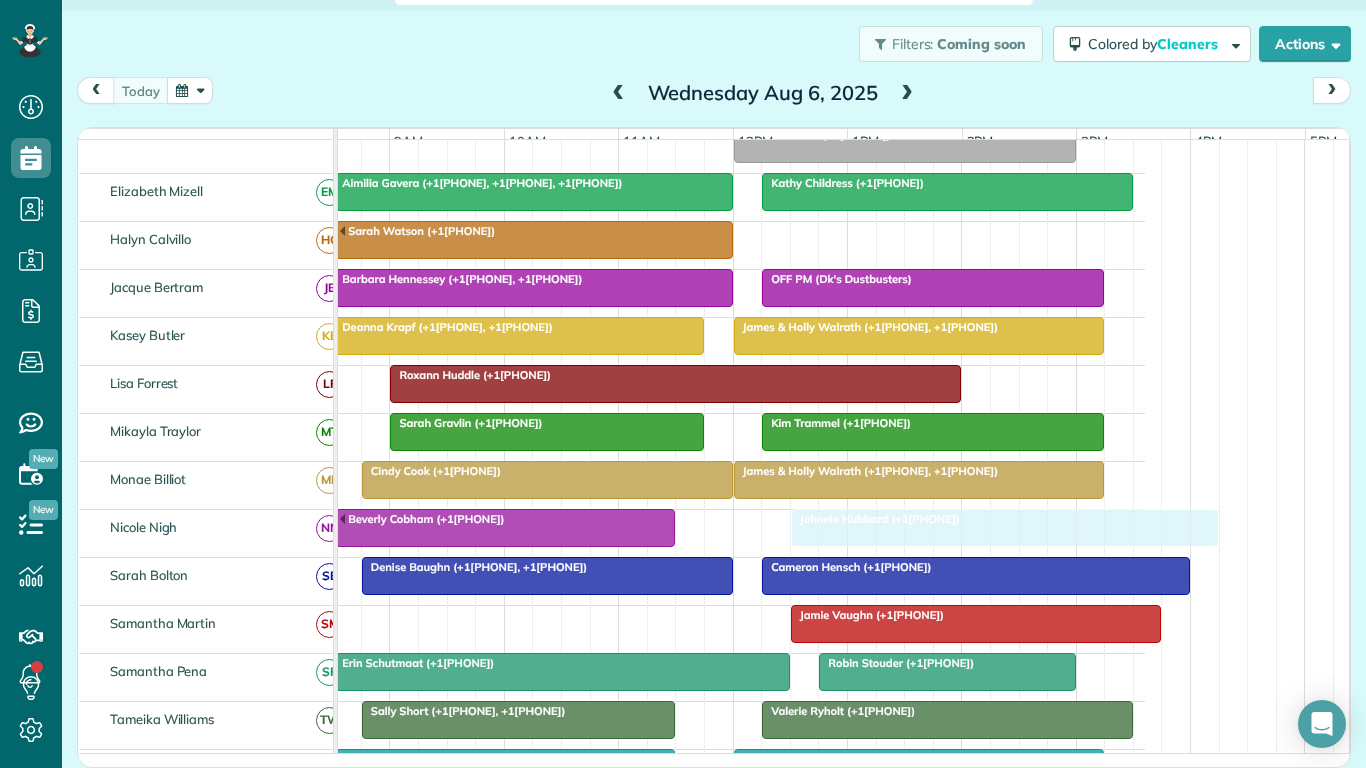 drag, startPoint x: 848, startPoint y: 249, endPoint x: 836, endPoint y: 544, distance: 295.24396 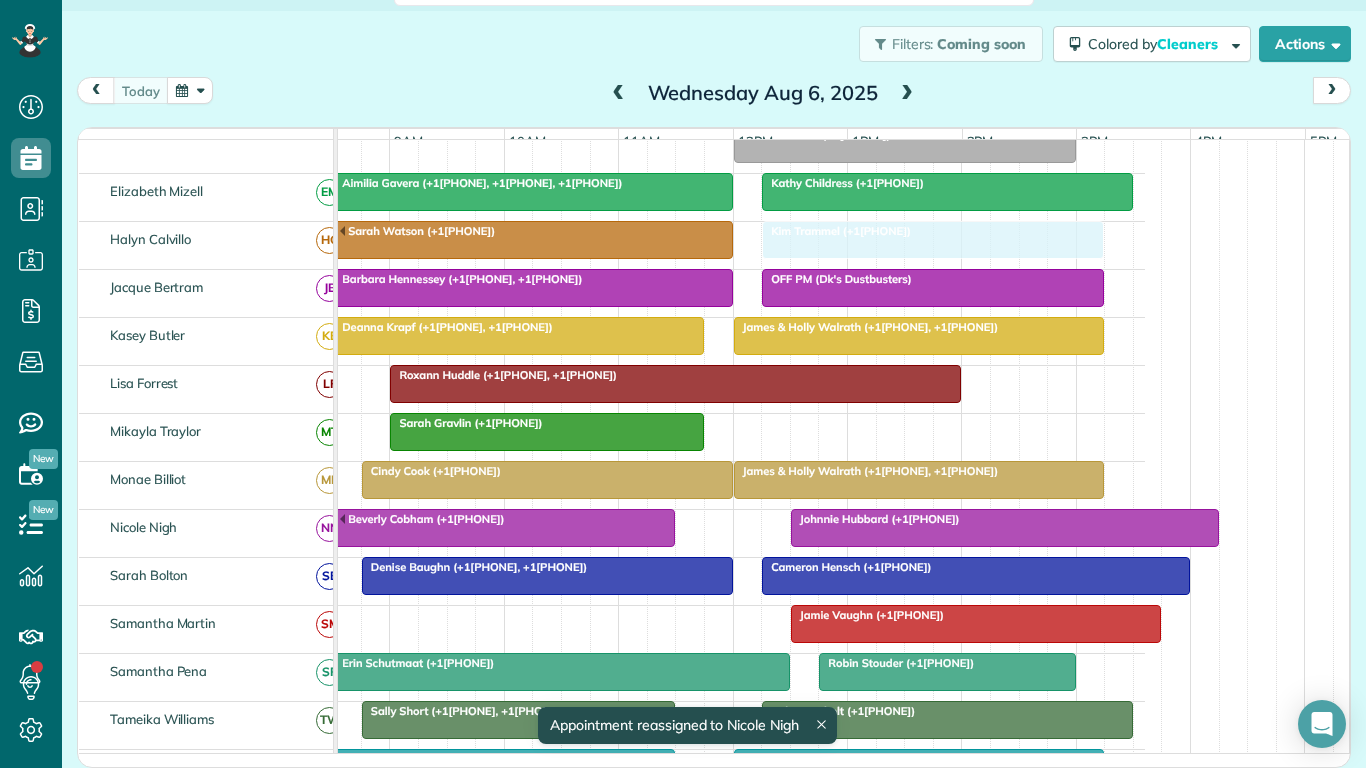drag, startPoint x: 840, startPoint y: 441, endPoint x: 833, endPoint y: 277, distance: 164.14932 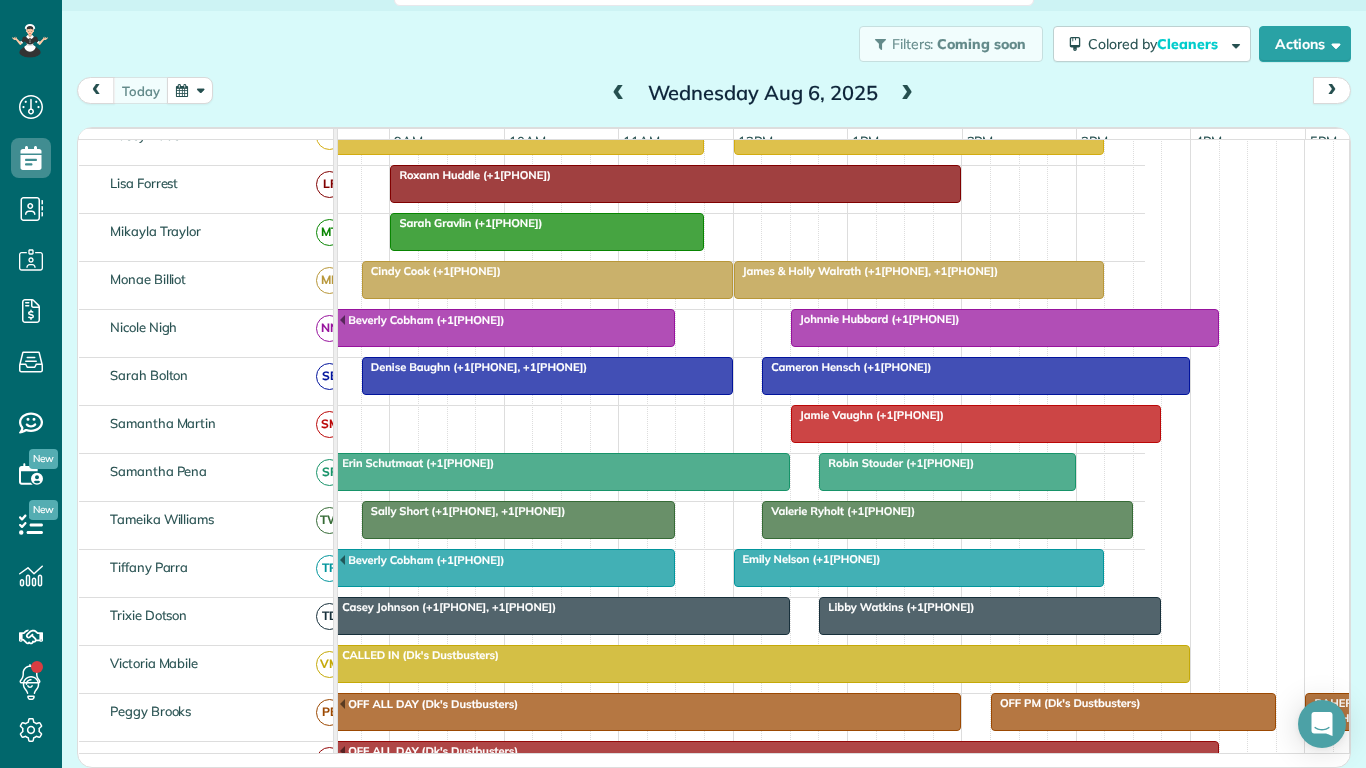 click at bounding box center [919, 568] 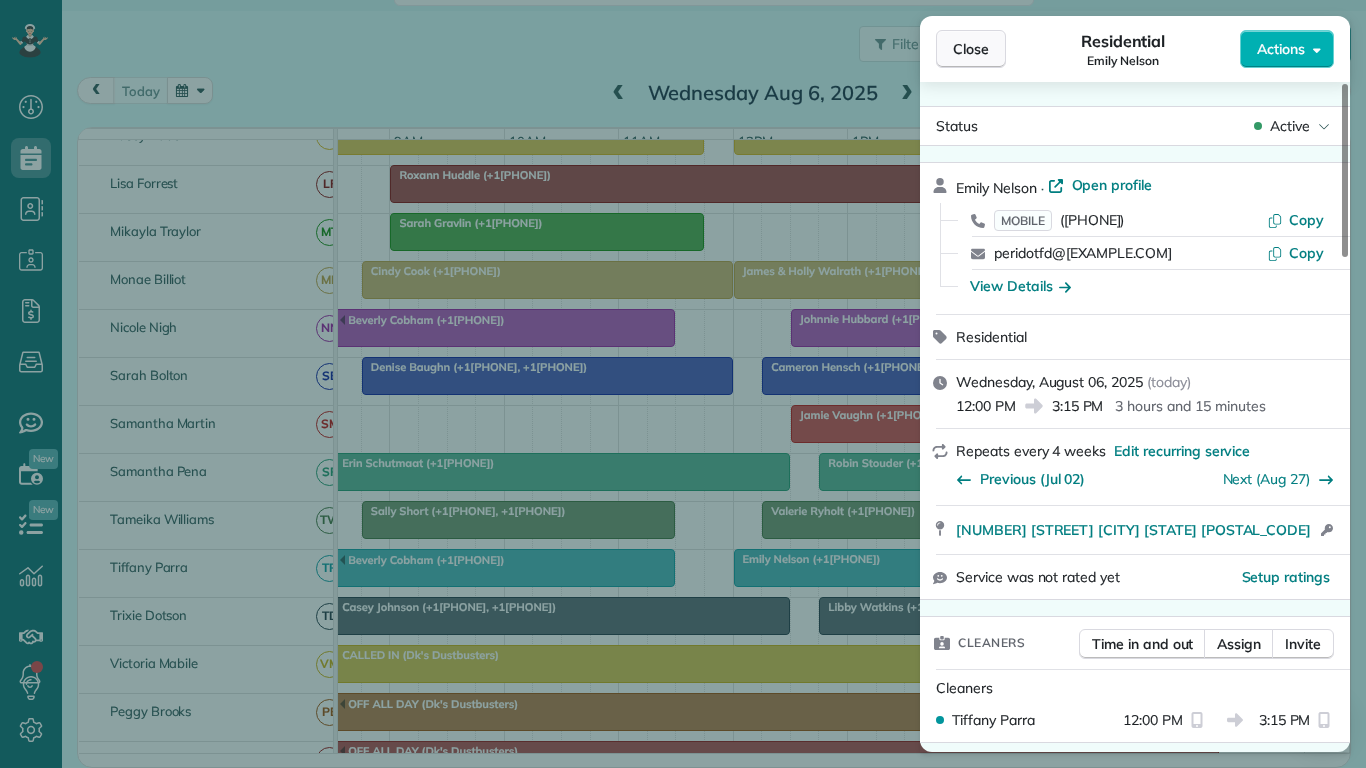 click on "Close" at bounding box center [971, 49] 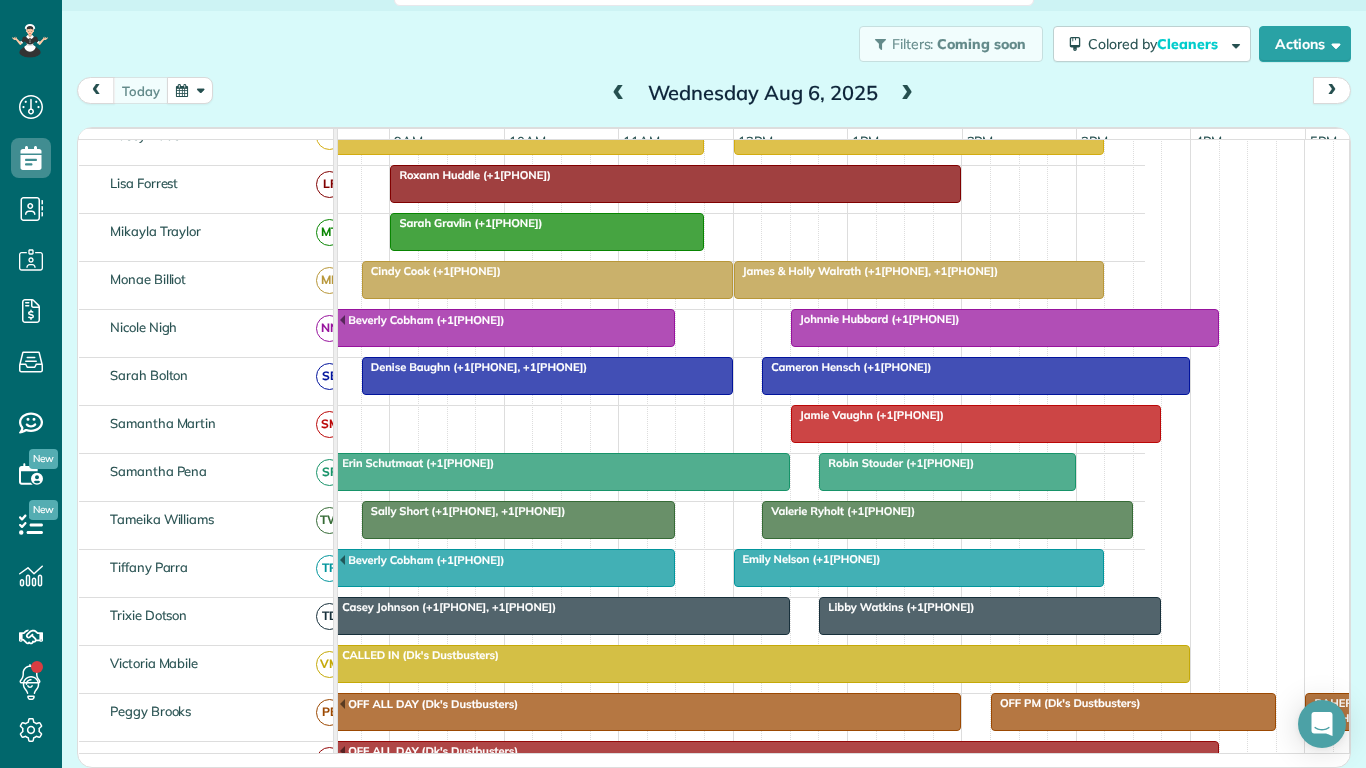click at bounding box center [919, 568] 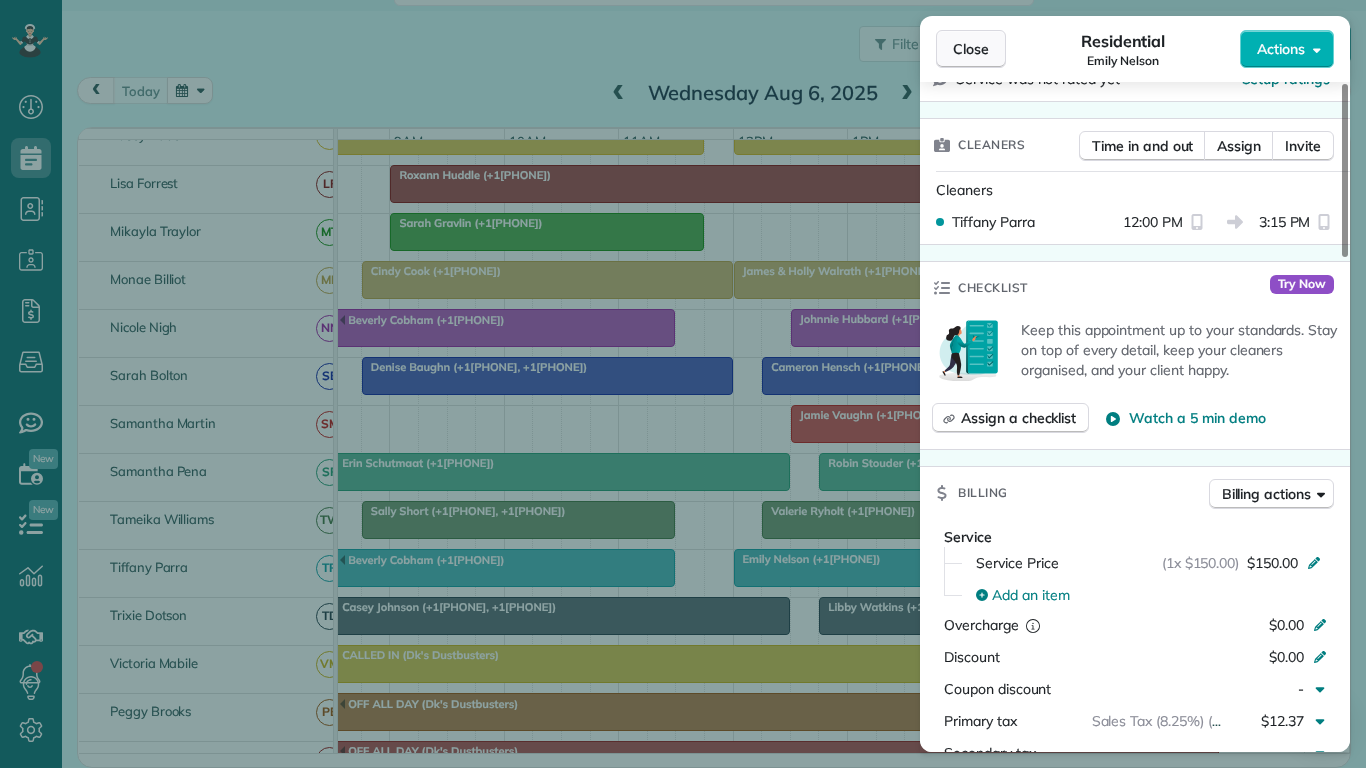 click on "Close" at bounding box center (971, 49) 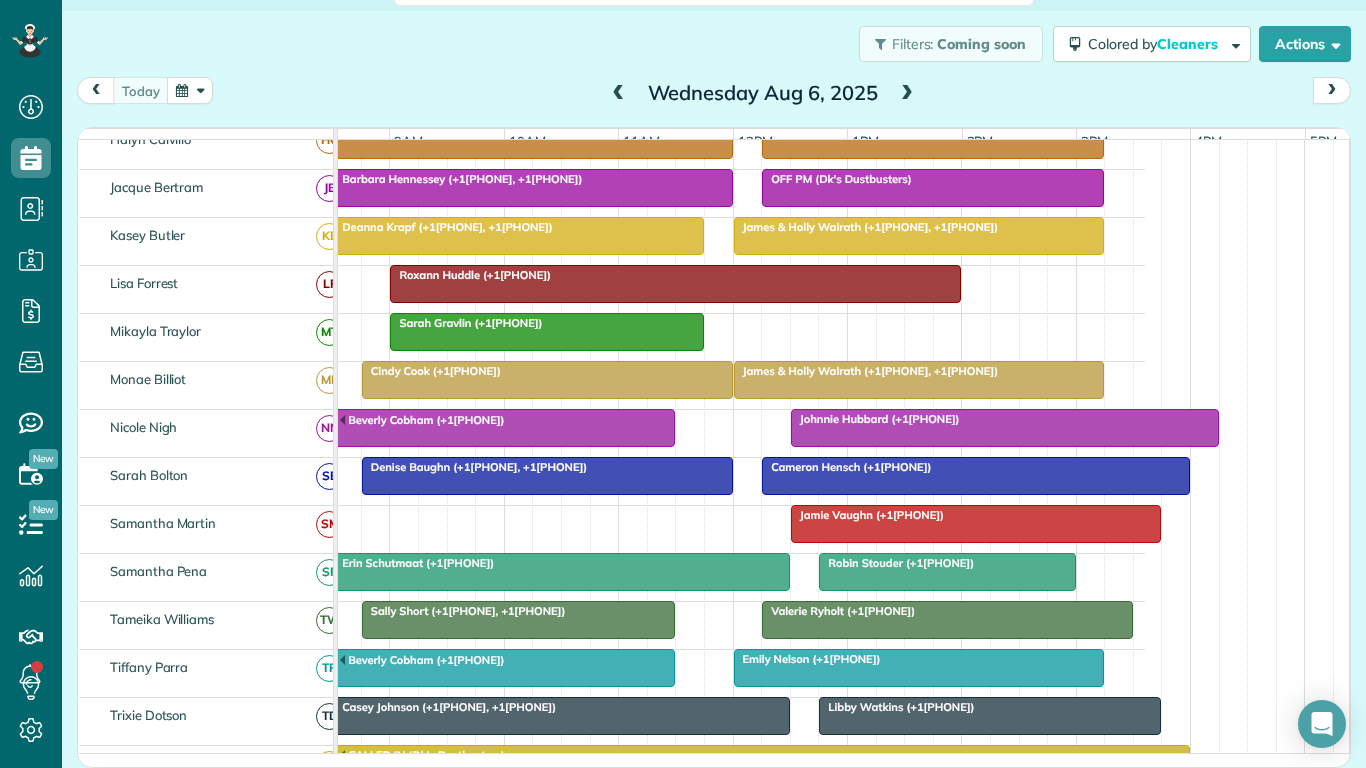 drag, startPoint x: 604, startPoint y: 441, endPoint x: 664, endPoint y: 437, distance: 60.133186 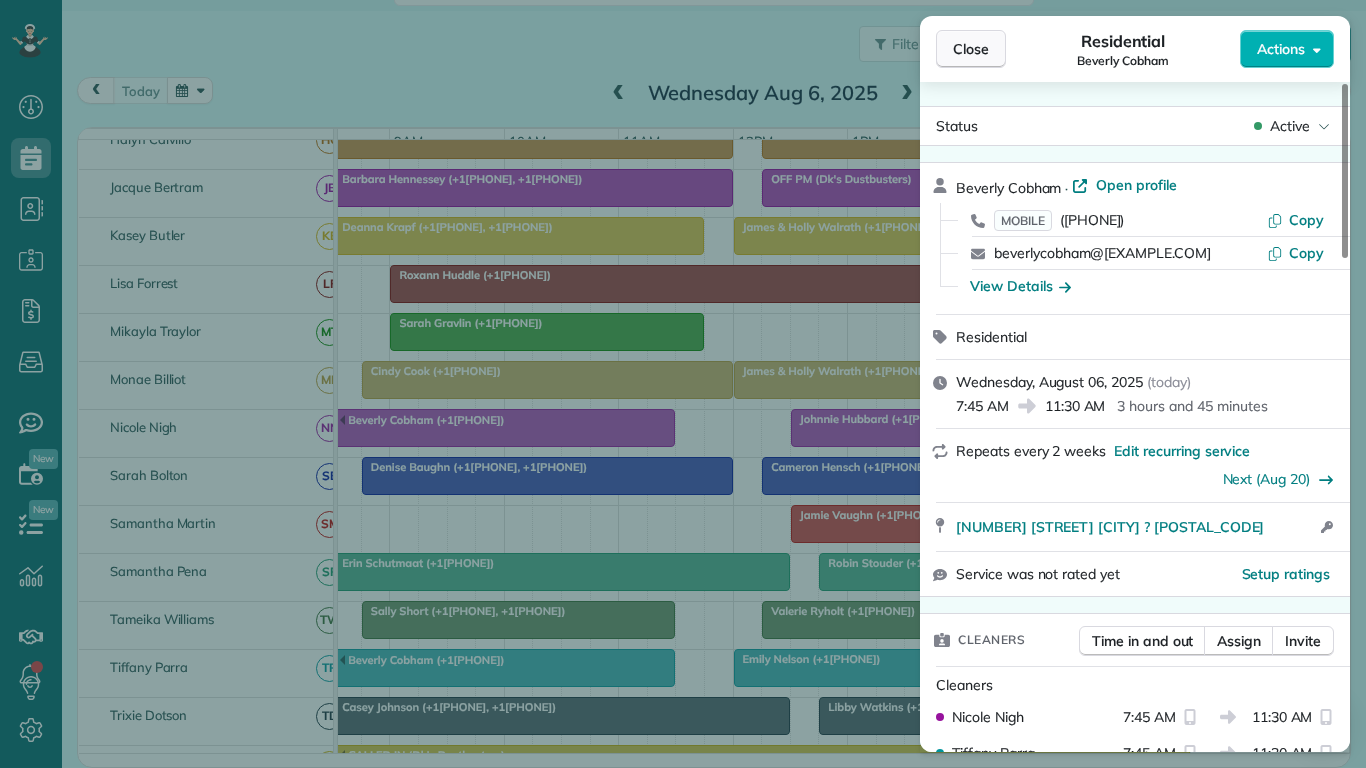 click on "Close" at bounding box center (971, 49) 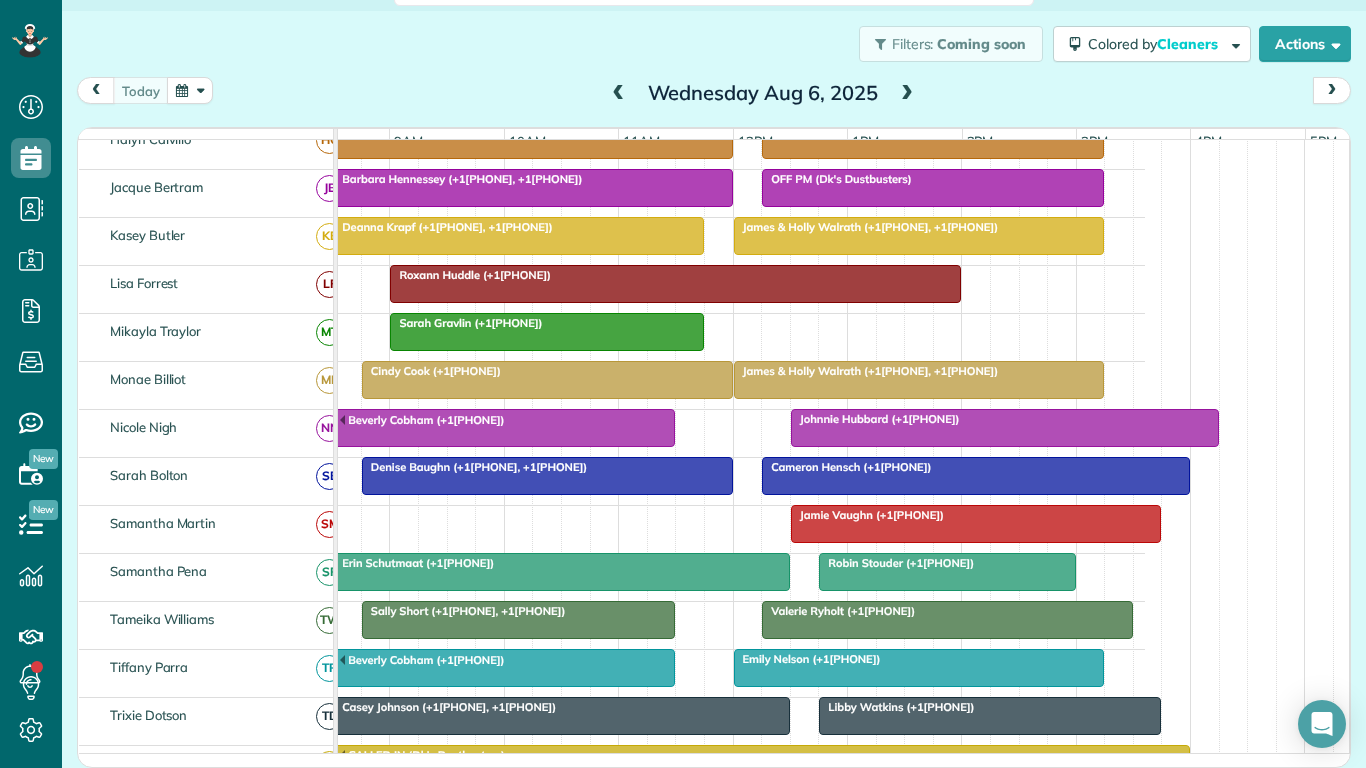 click at bounding box center (461, 428) 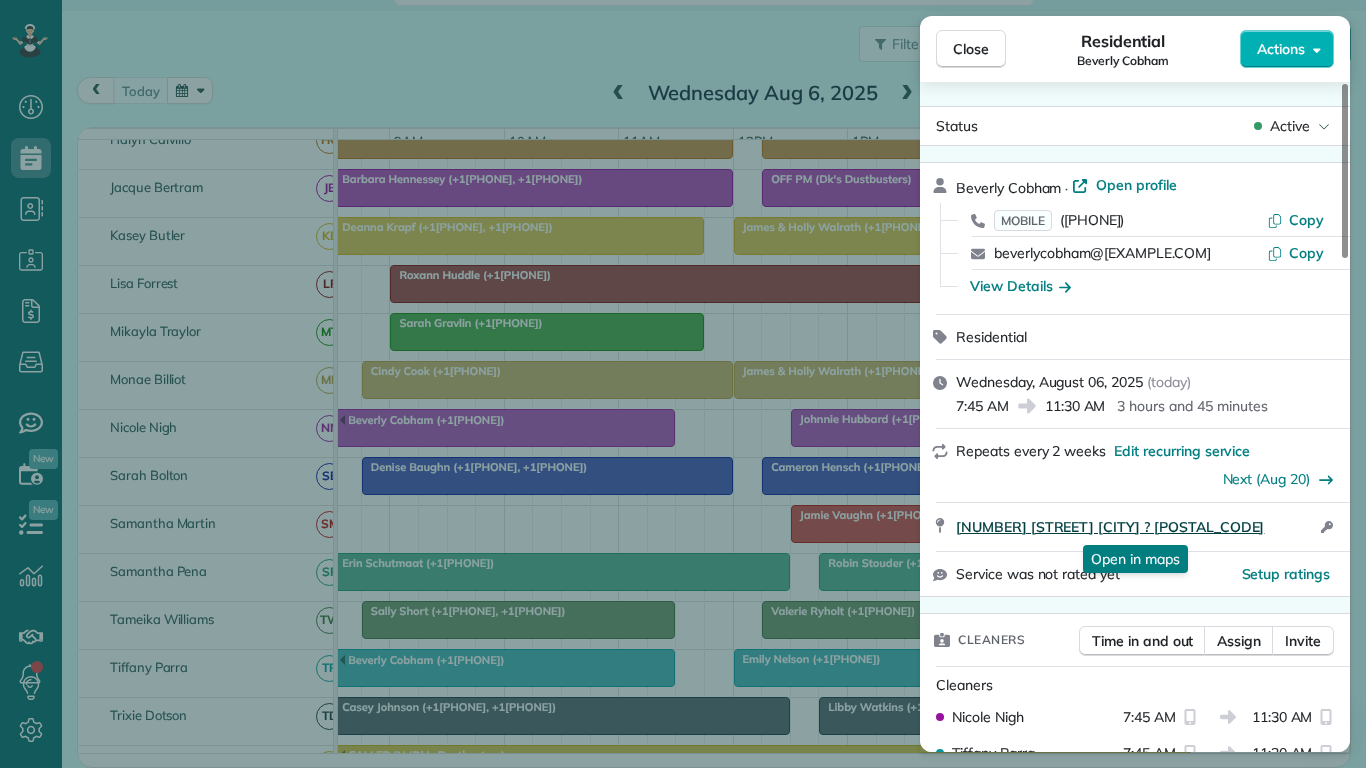 click on "[NUMBER] [STREET] [CITY] ? [POSTAL_CODE]" at bounding box center (1110, 527) 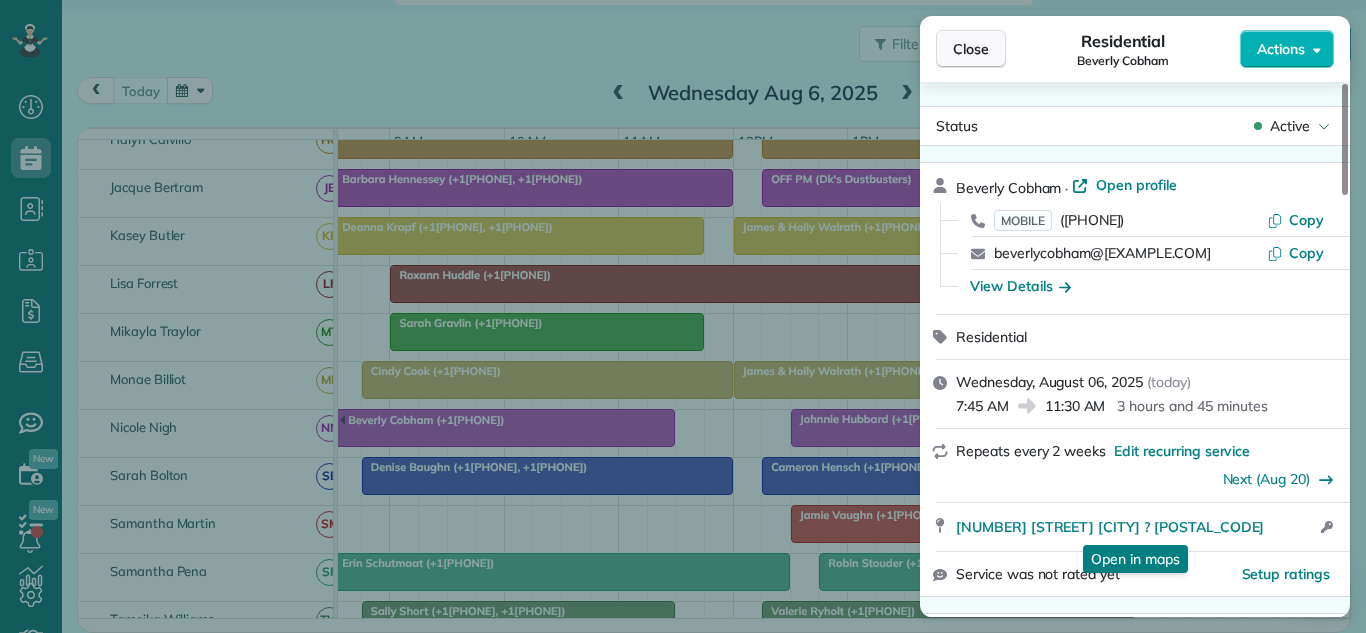 click on "Close" at bounding box center [971, 49] 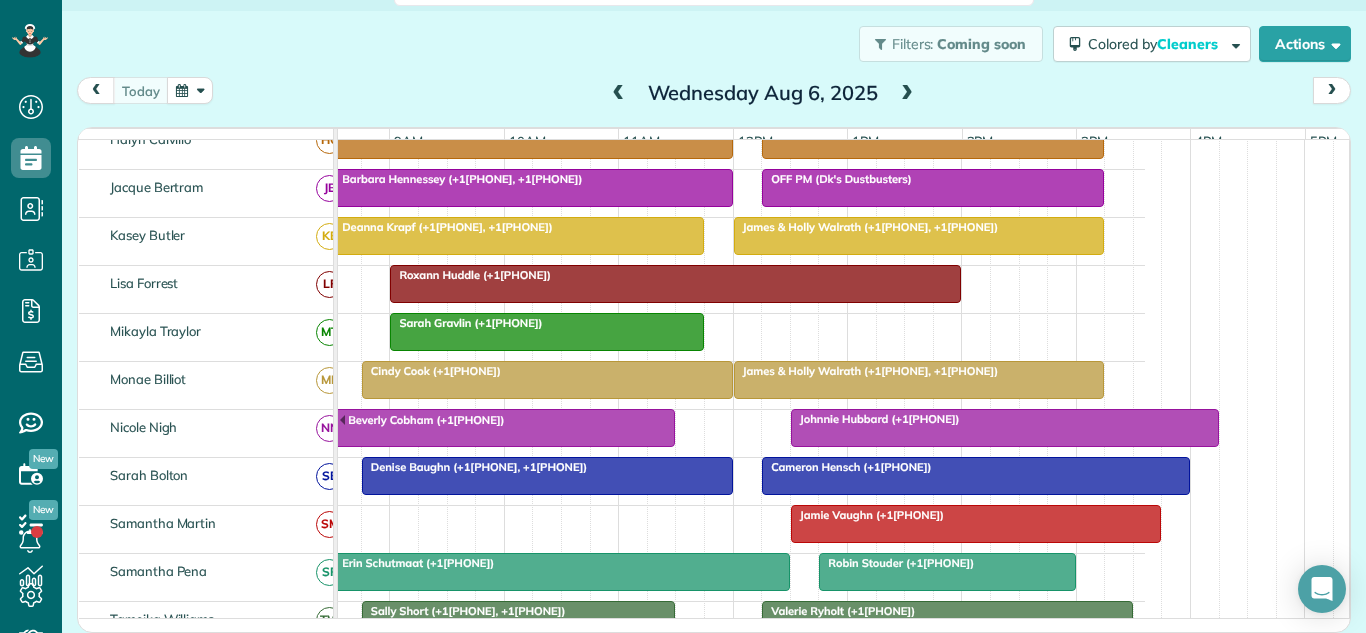 click on "Filters:   Coming soon
Colored by  Cleaners
Color by Cleaner
Color by Team
Color by Status
Color by Recurrence
Color by Paid/Unpaid
Filters  Default
Schedule Changes
Actions
Create Appointment
Create Task
Clock In/Out
Send Work Orders
Print Route Sheets
Today's Emails/Texts
Export data.." at bounding box center [714, 44] 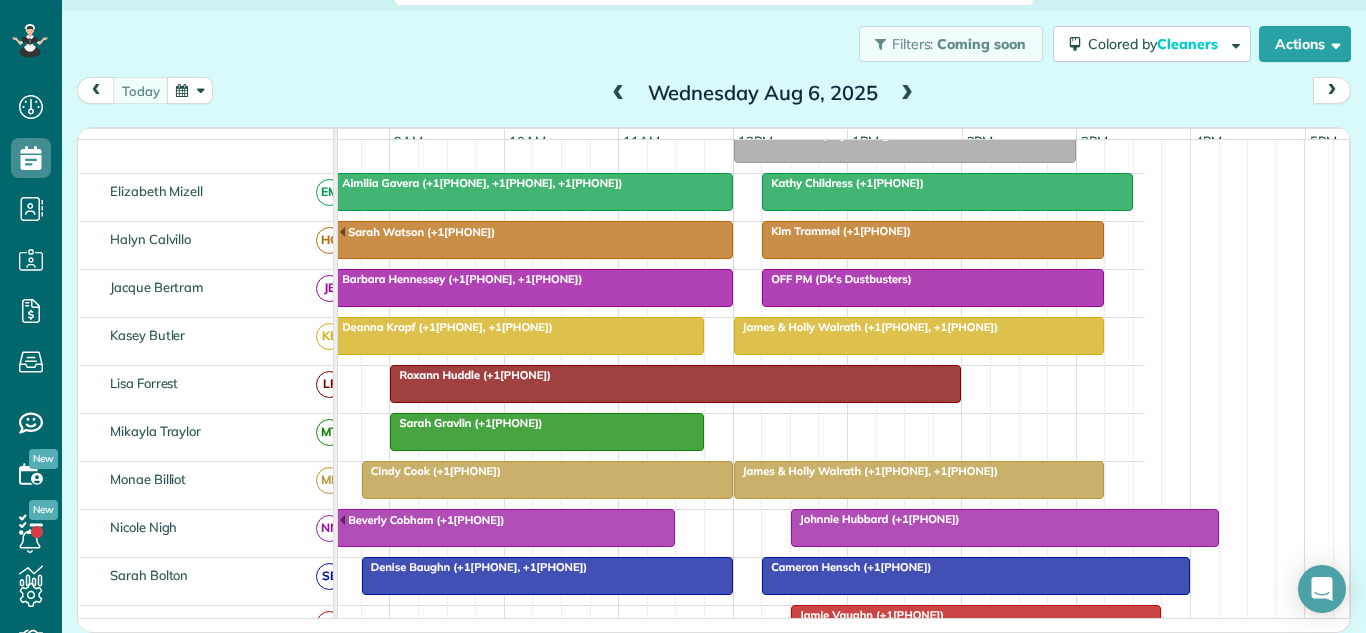 drag, startPoint x: 796, startPoint y: 25, endPoint x: 833, endPoint y: 23, distance: 37.054016 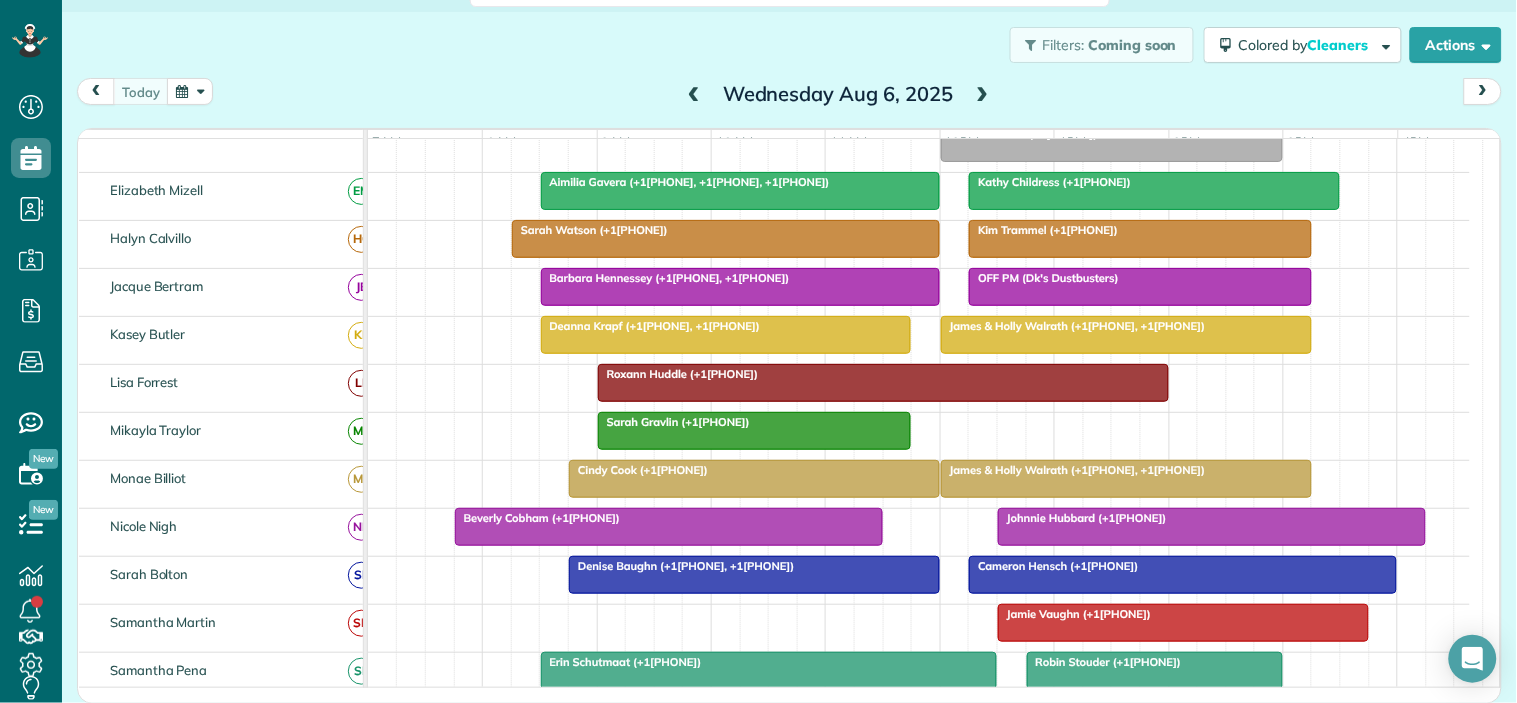 drag, startPoint x: 1109, startPoint y: 0, endPoint x: 917, endPoint y: 46, distance: 197.43353 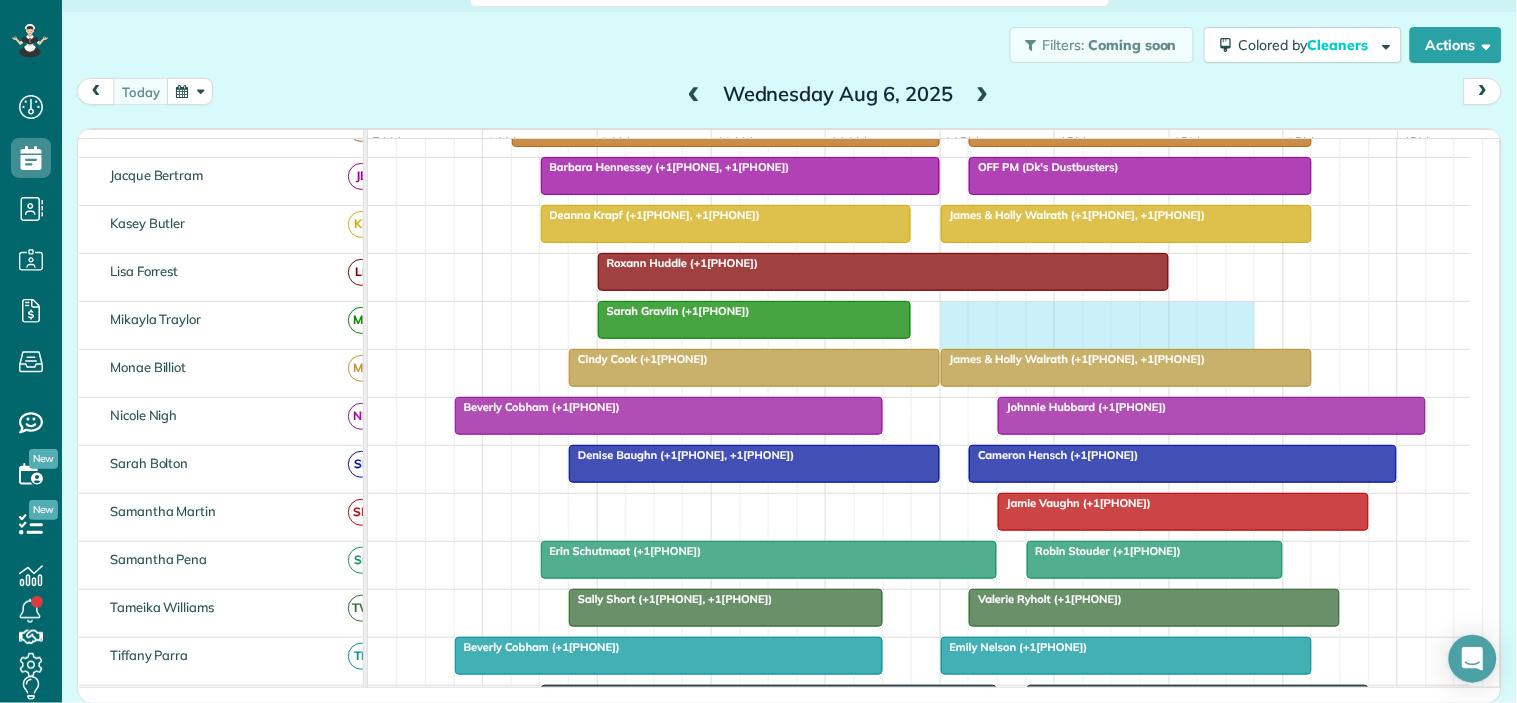 drag, startPoint x: 954, startPoint y: 345, endPoint x: 1230, endPoint y: 350, distance: 276.0453 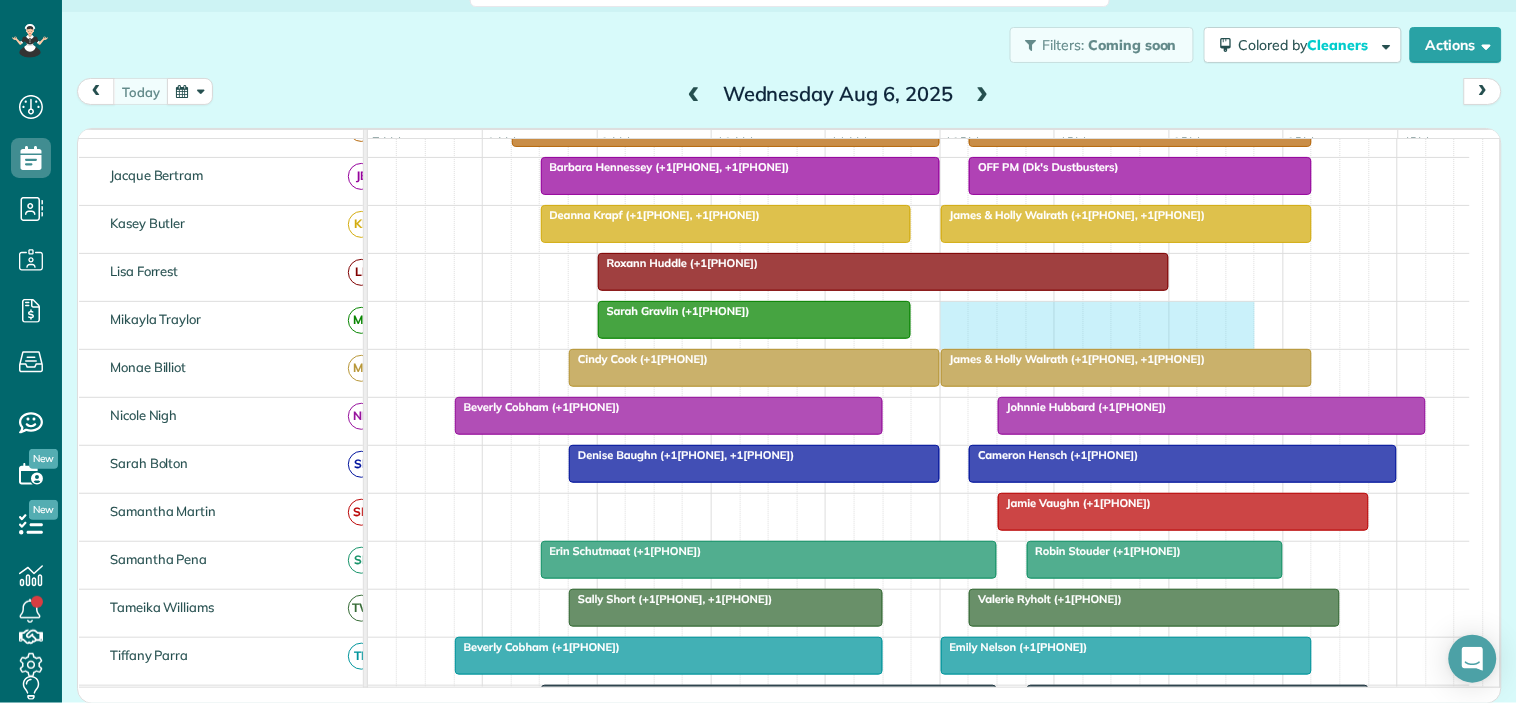 click on "Sarah Gravlin (+1[PHONE])" at bounding box center (919, 325) 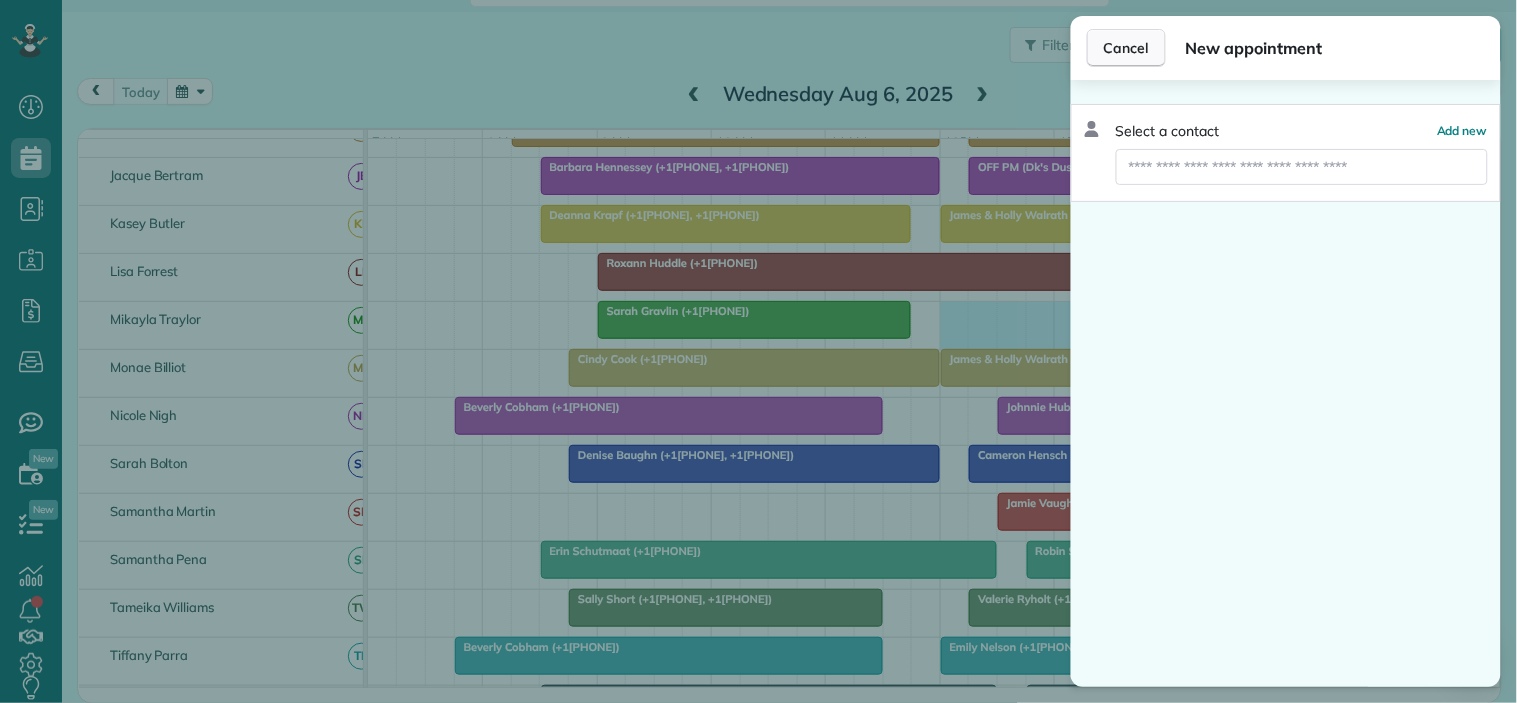 click on "Cancel" at bounding box center [1126, 48] 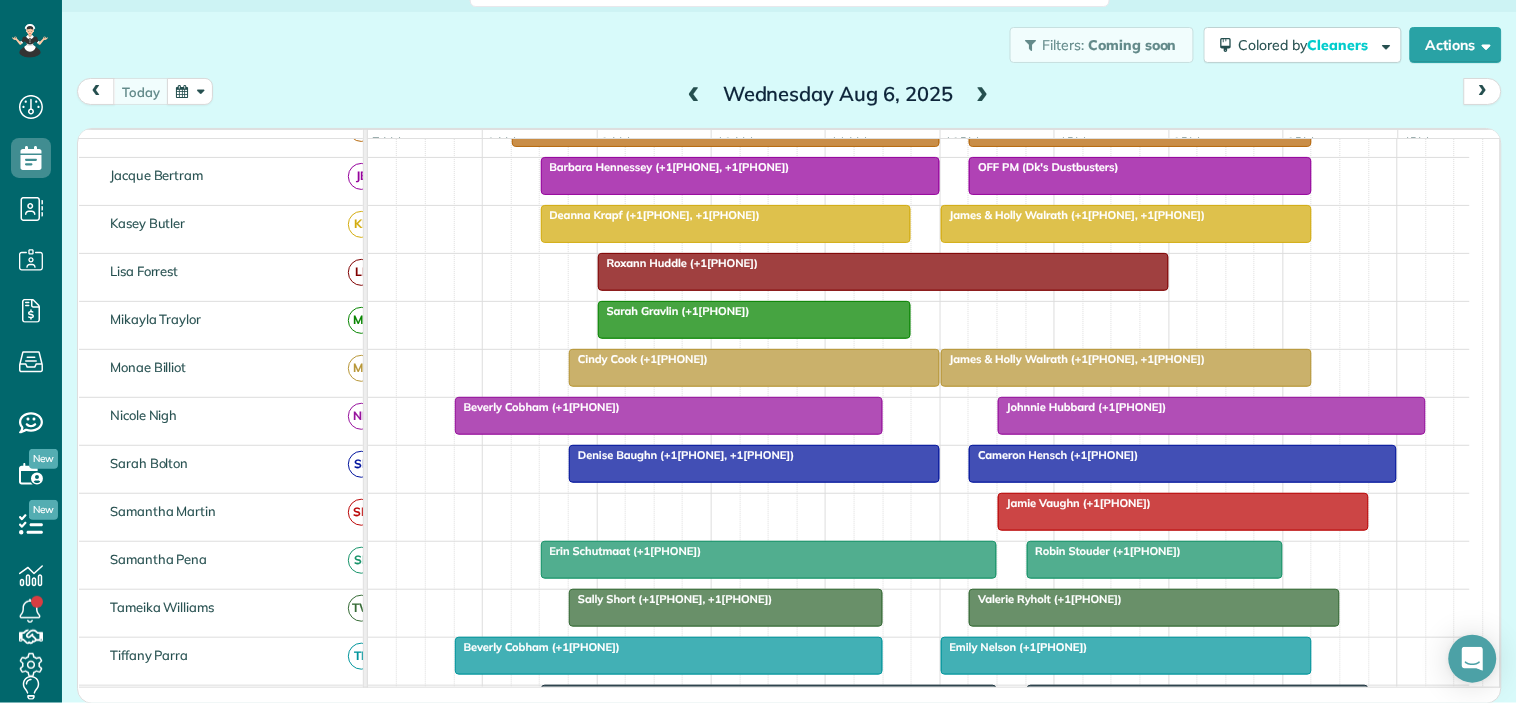 click at bounding box center (983, 95) 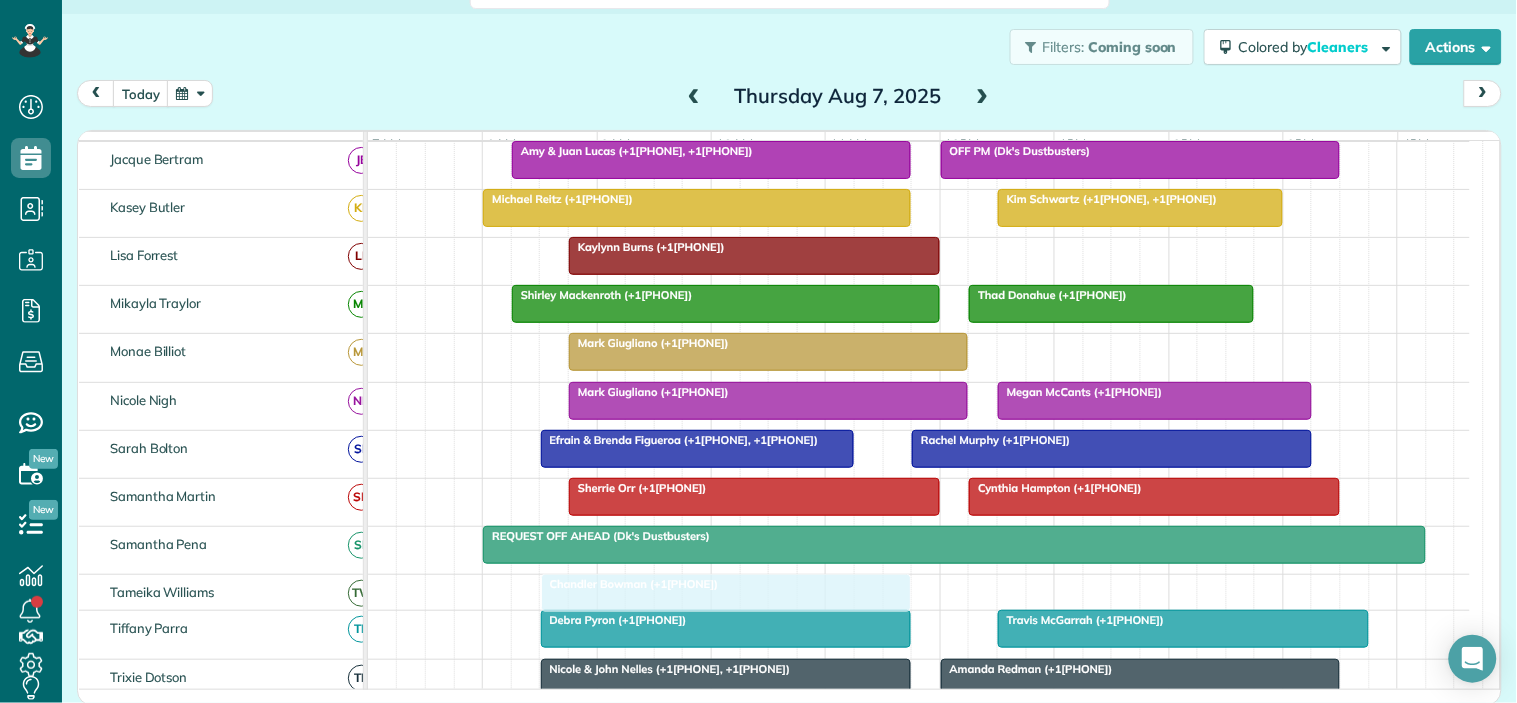 drag, startPoint x: 1080, startPoint y: 372, endPoint x: 611, endPoint y: 598, distance: 520.6121 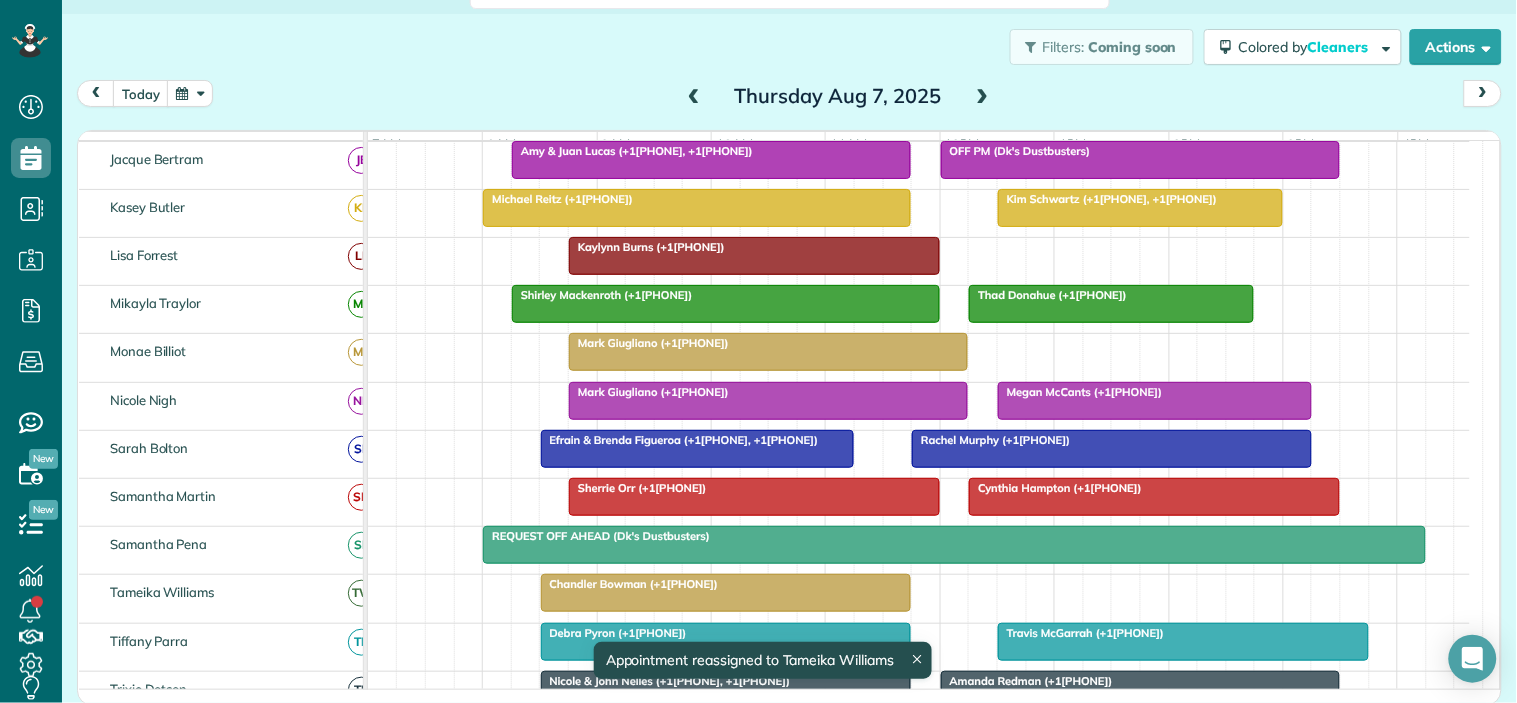click at bounding box center [1155, 401] 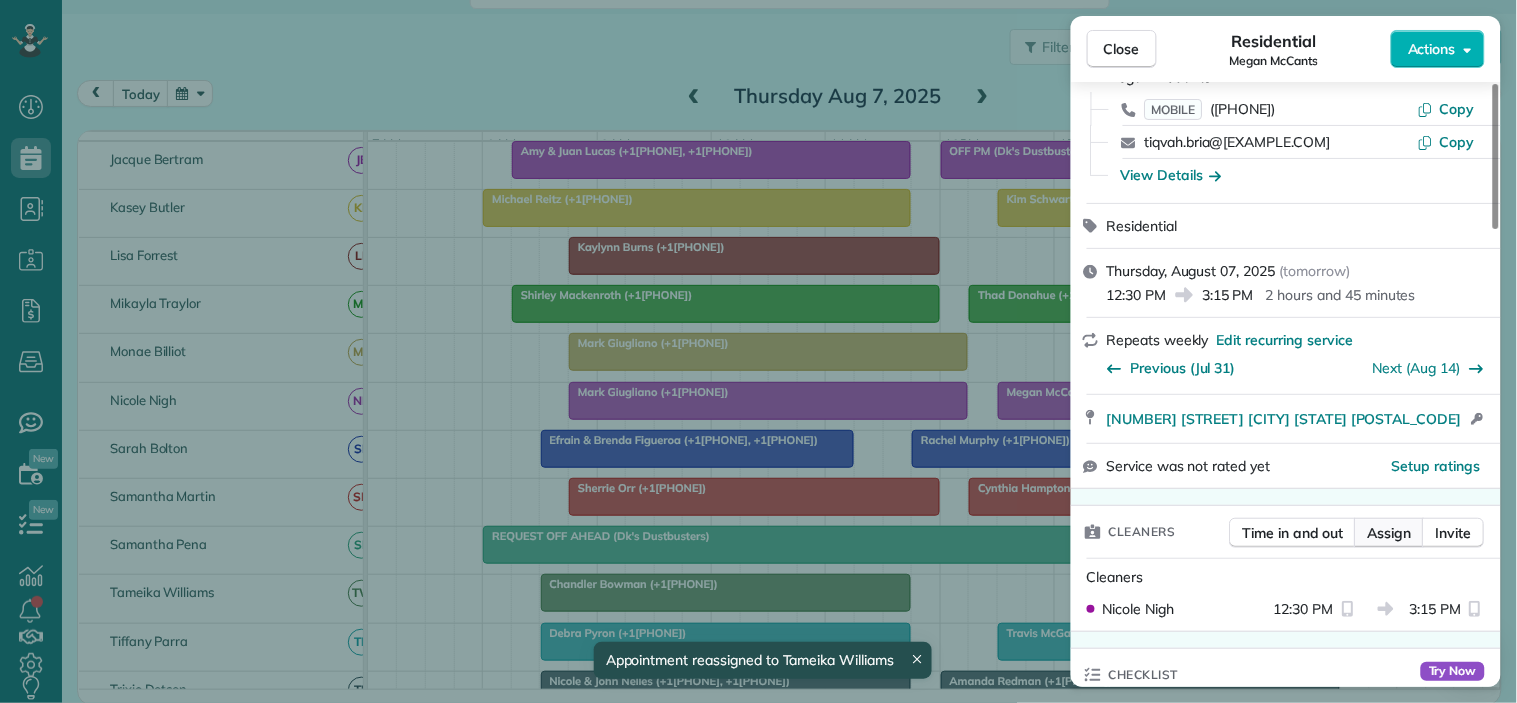 click on "Assign" at bounding box center (1390, 533) 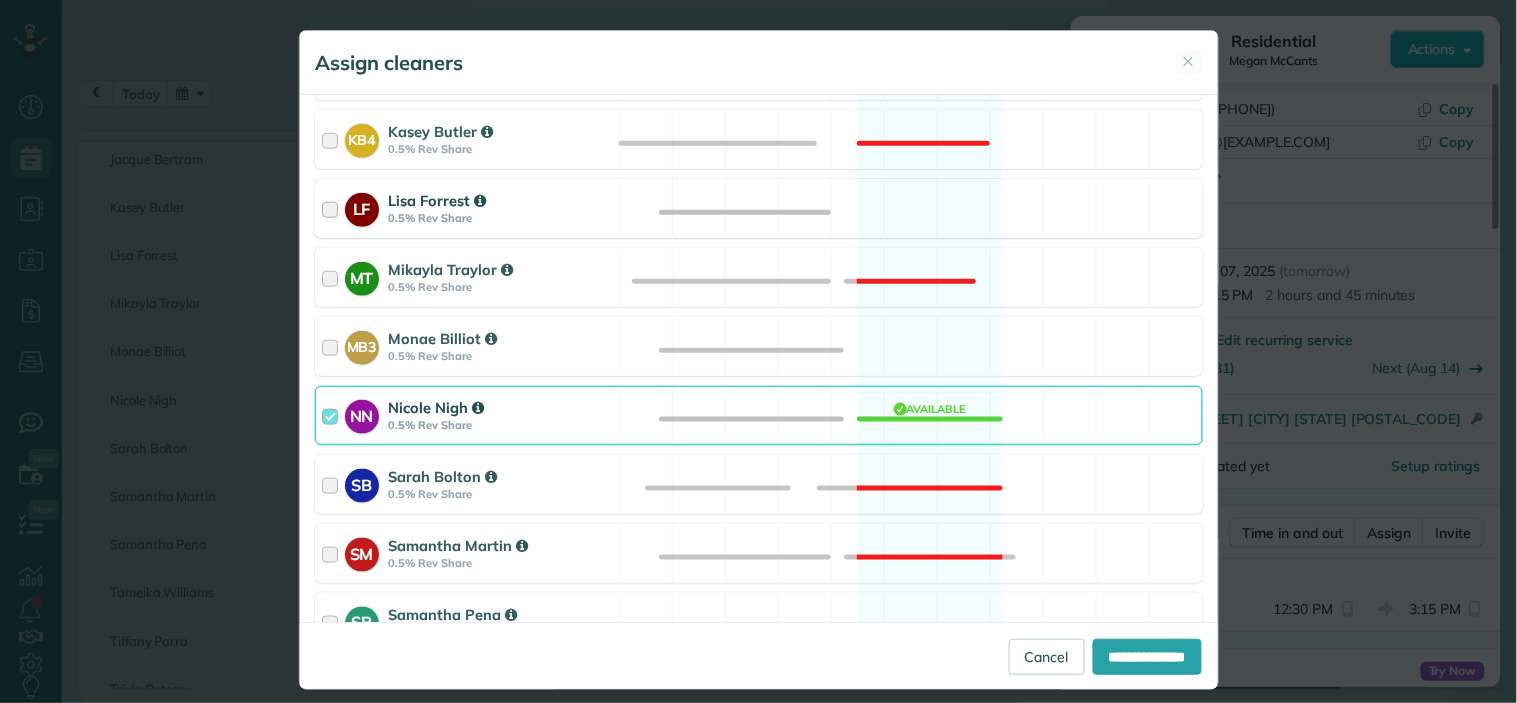 click on "Monae Billiot" at bounding box center [501, 338] 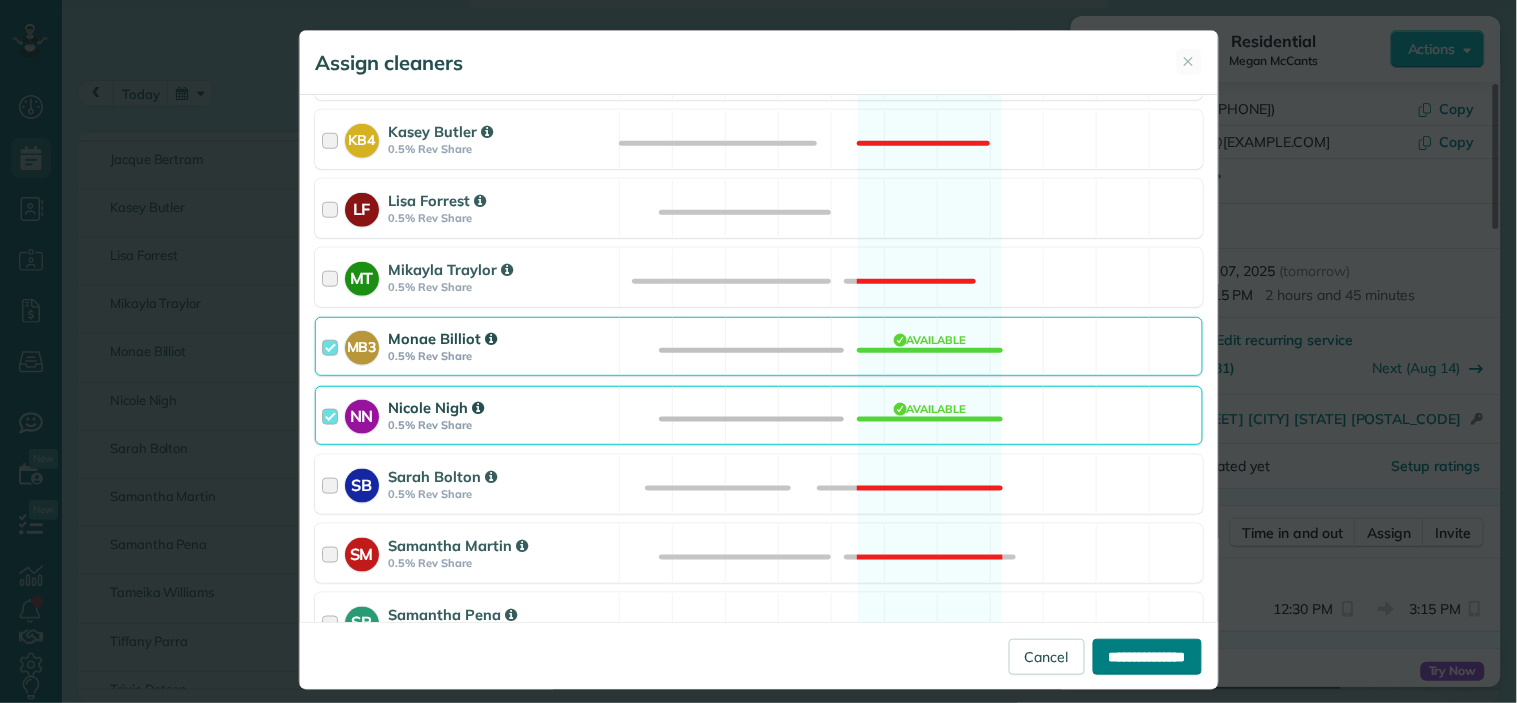 click on "**********" at bounding box center [759, 655] 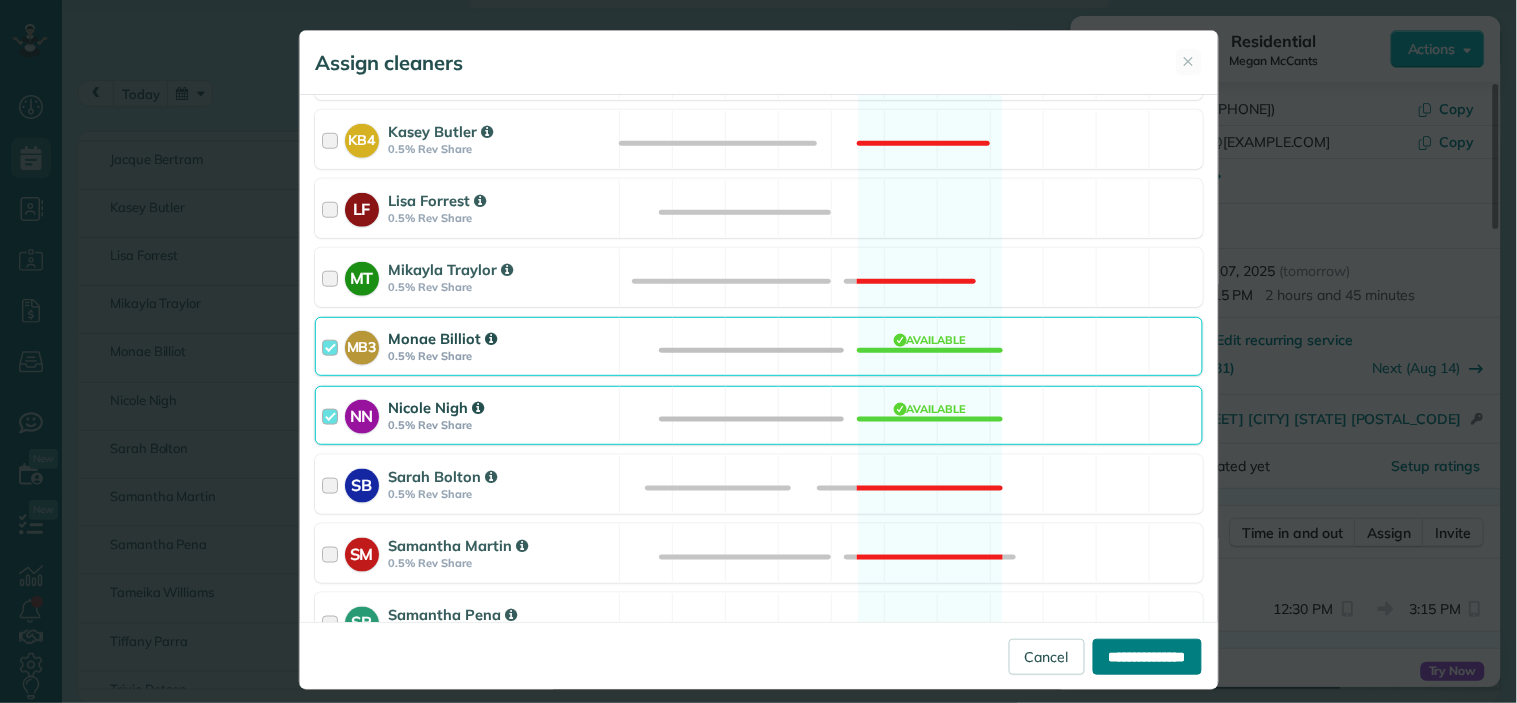 click on "**********" at bounding box center [1147, 657] 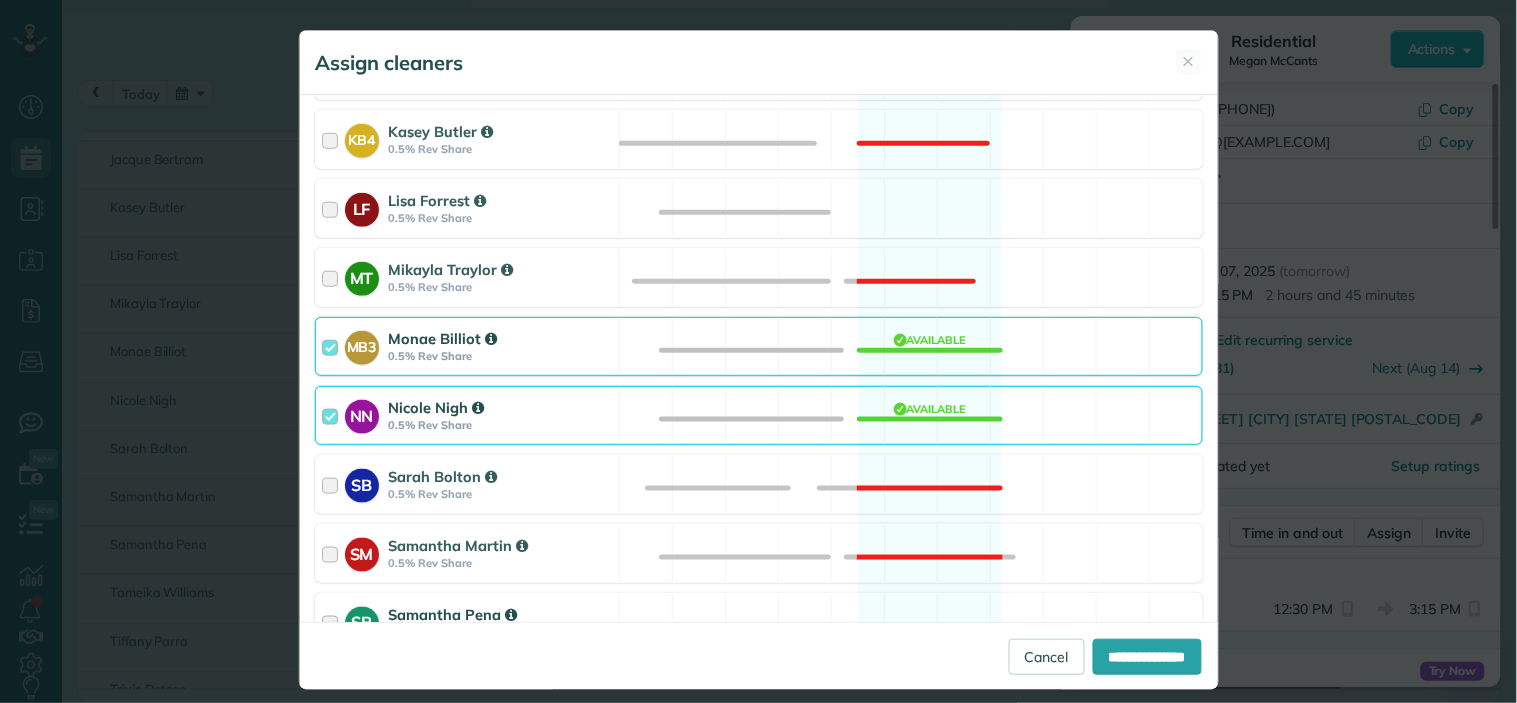 type on "**********" 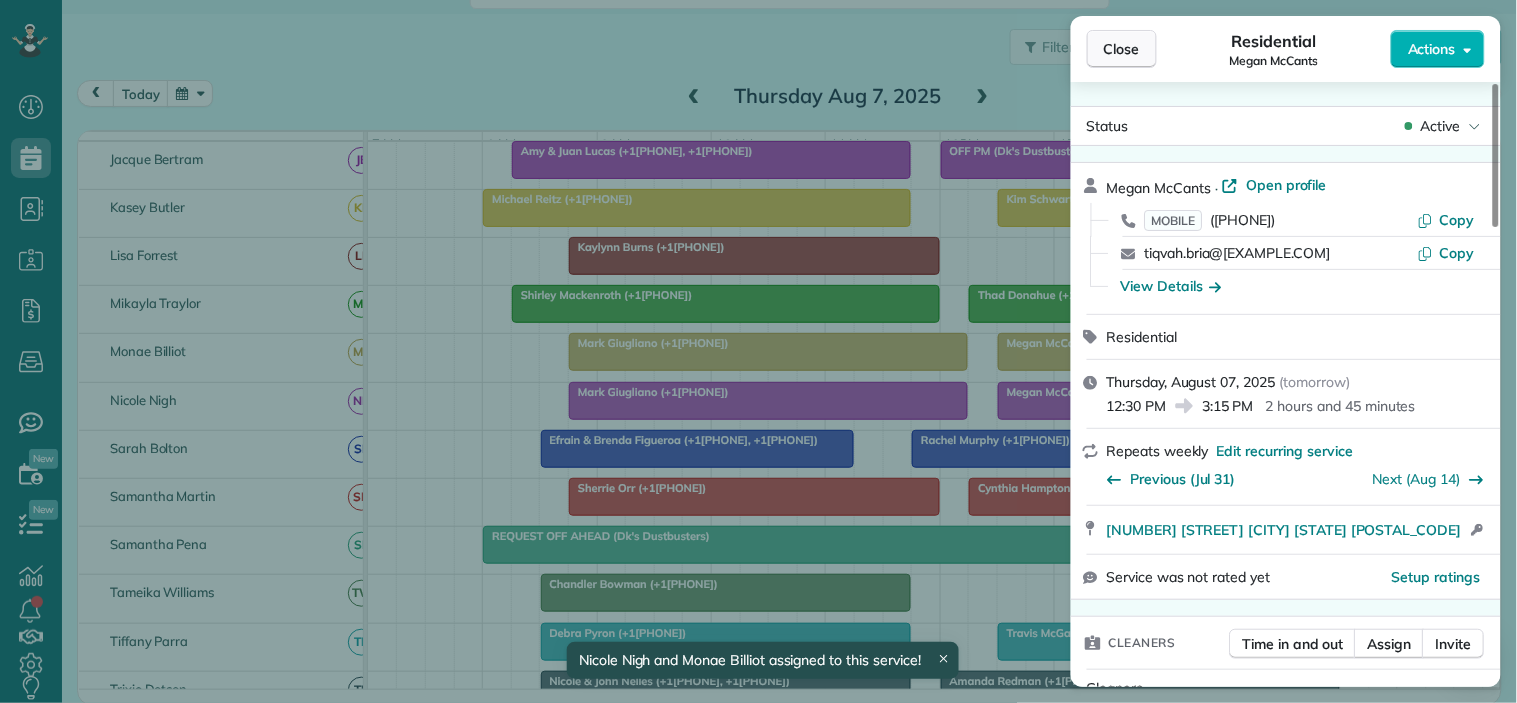 click on "Close" at bounding box center [1122, 49] 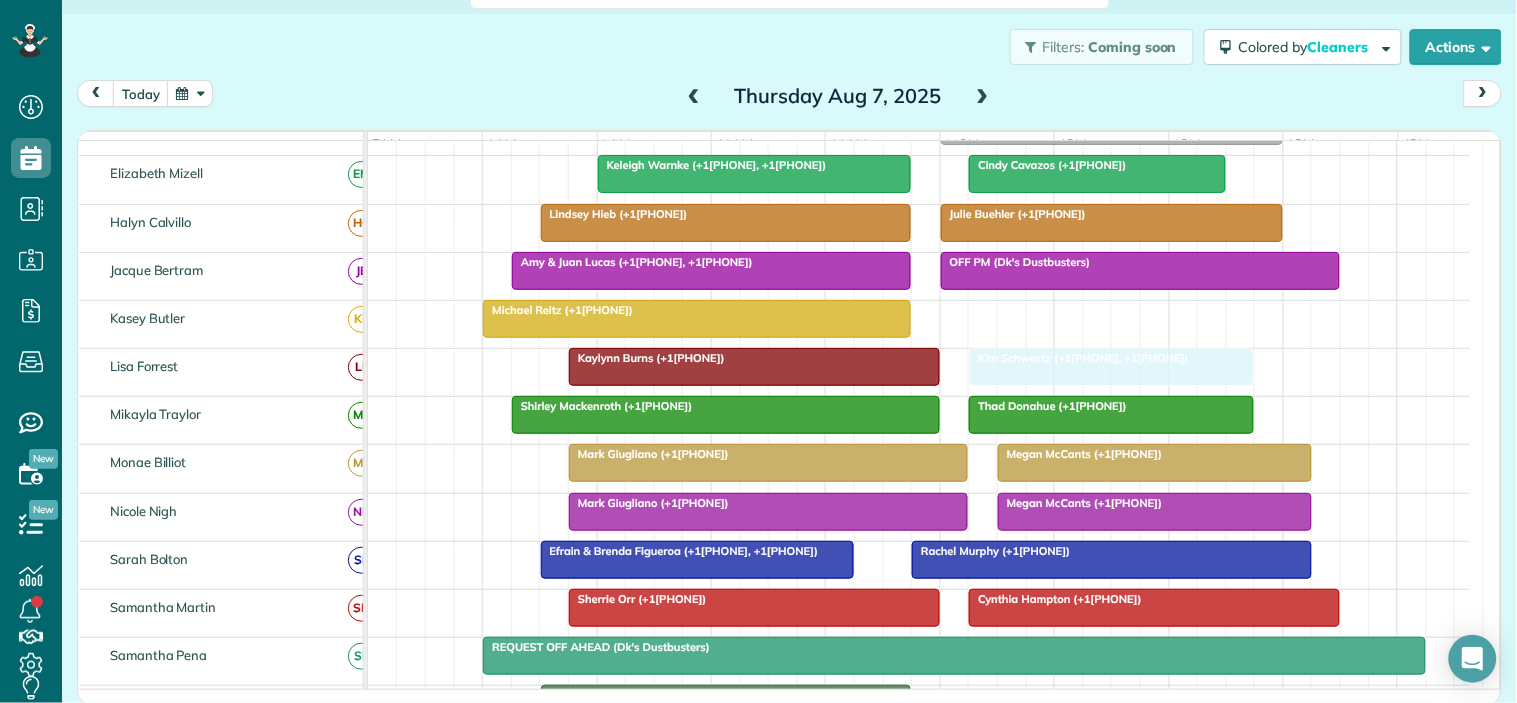 drag, startPoint x: 1075, startPoint y: 338, endPoint x: 1052, endPoint y: 372, distance: 41.04875 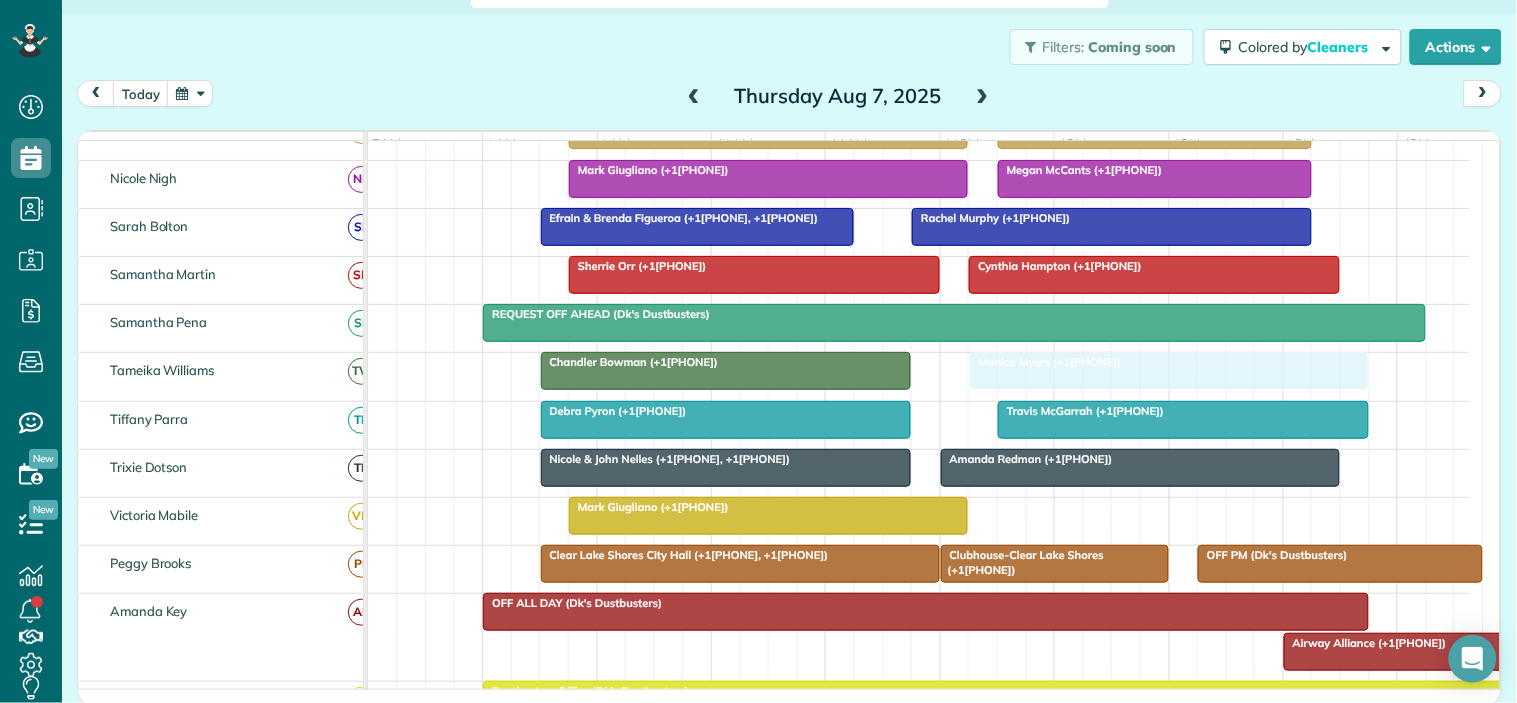 drag, startPoint x: 1074, startPoint y: 537, endPoint x: 1072, endPoint y: 403, distance: 134.01492 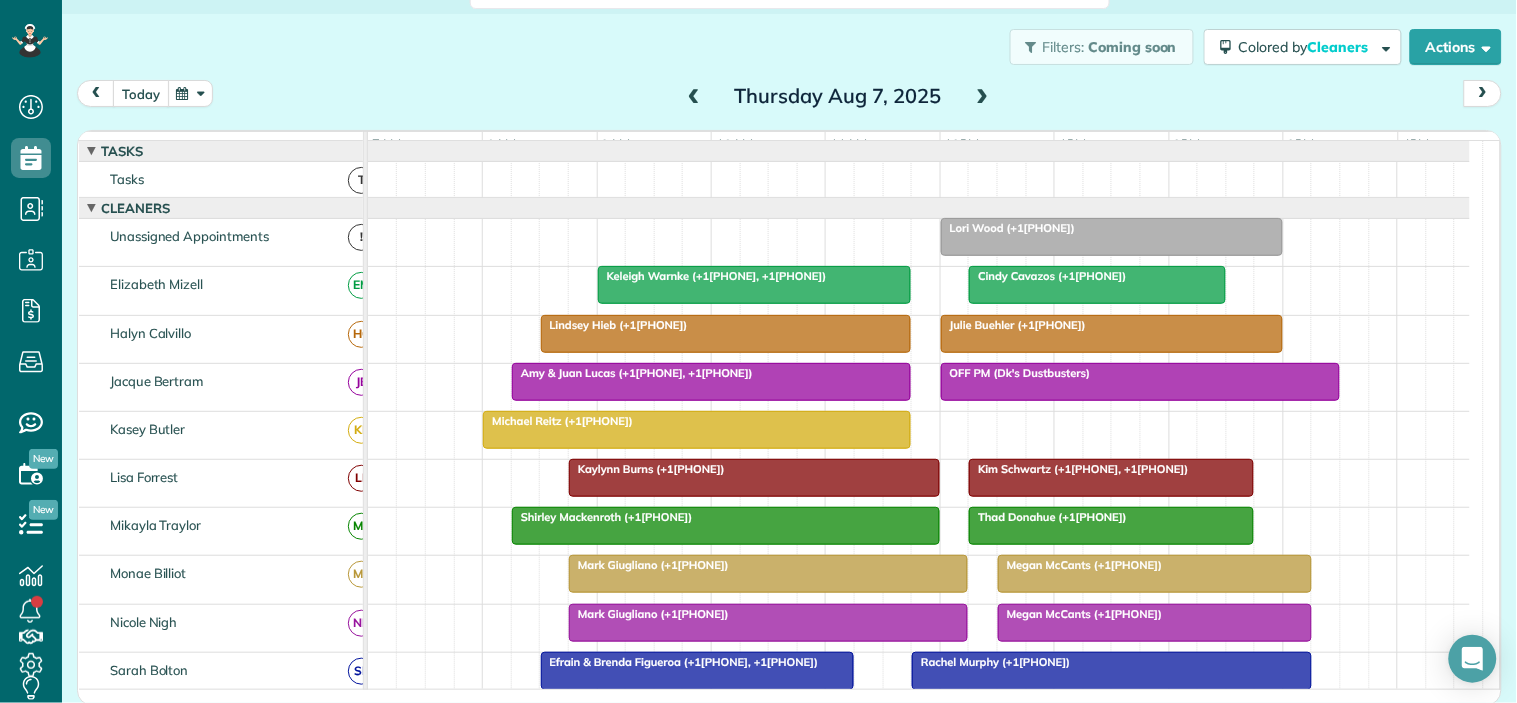 click on "today" at bounding box center (141, 93) 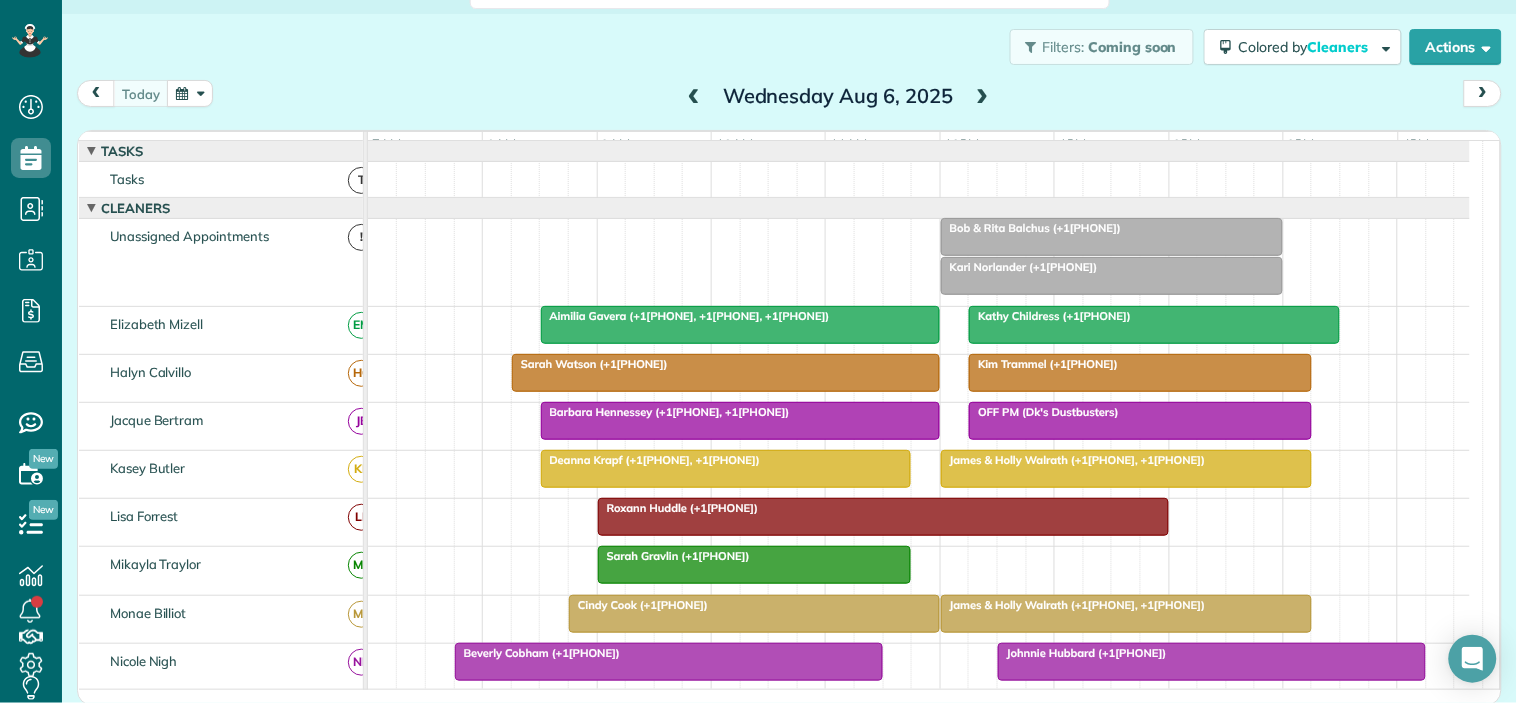 click on "today Wednesday Aug 6, 2025" at bounding box center (789, 98) 